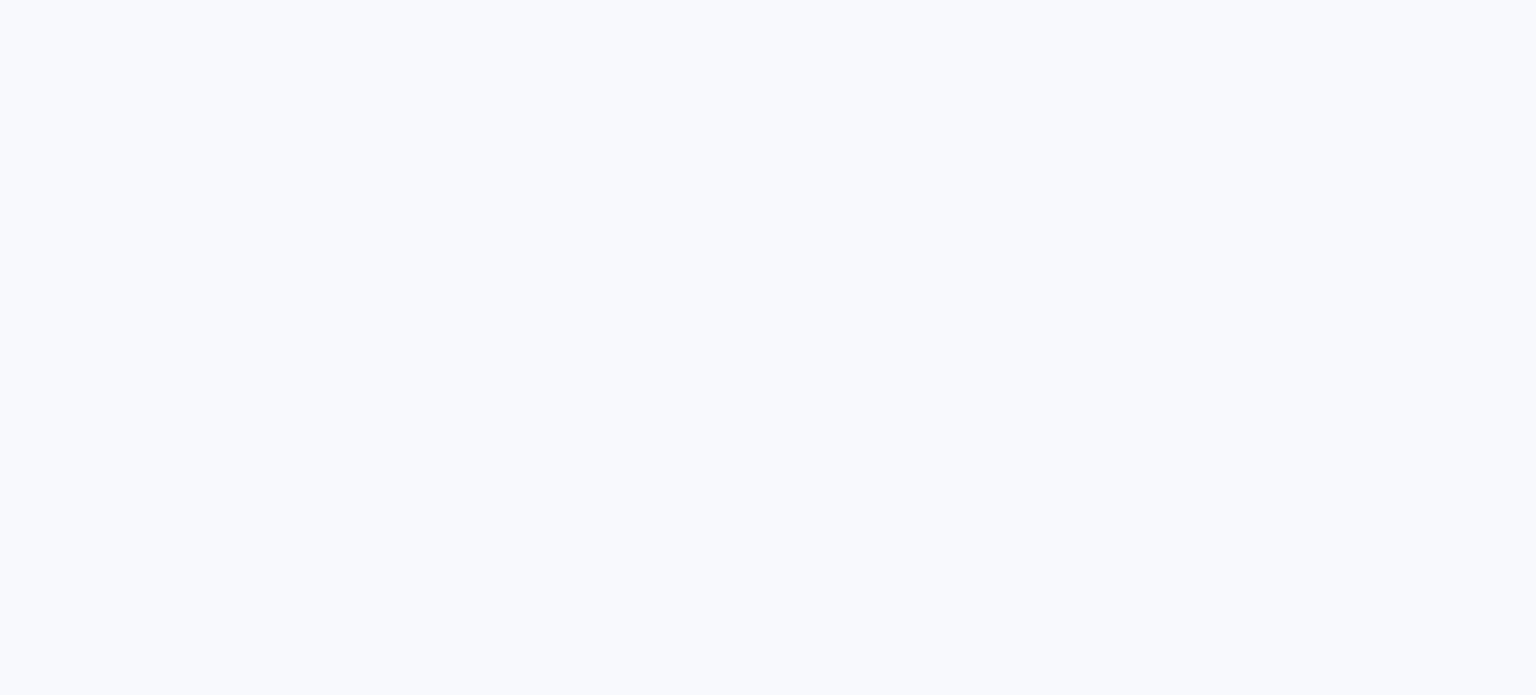 scroll, scrollTop: 0, scrollLeft: 0, axis: both 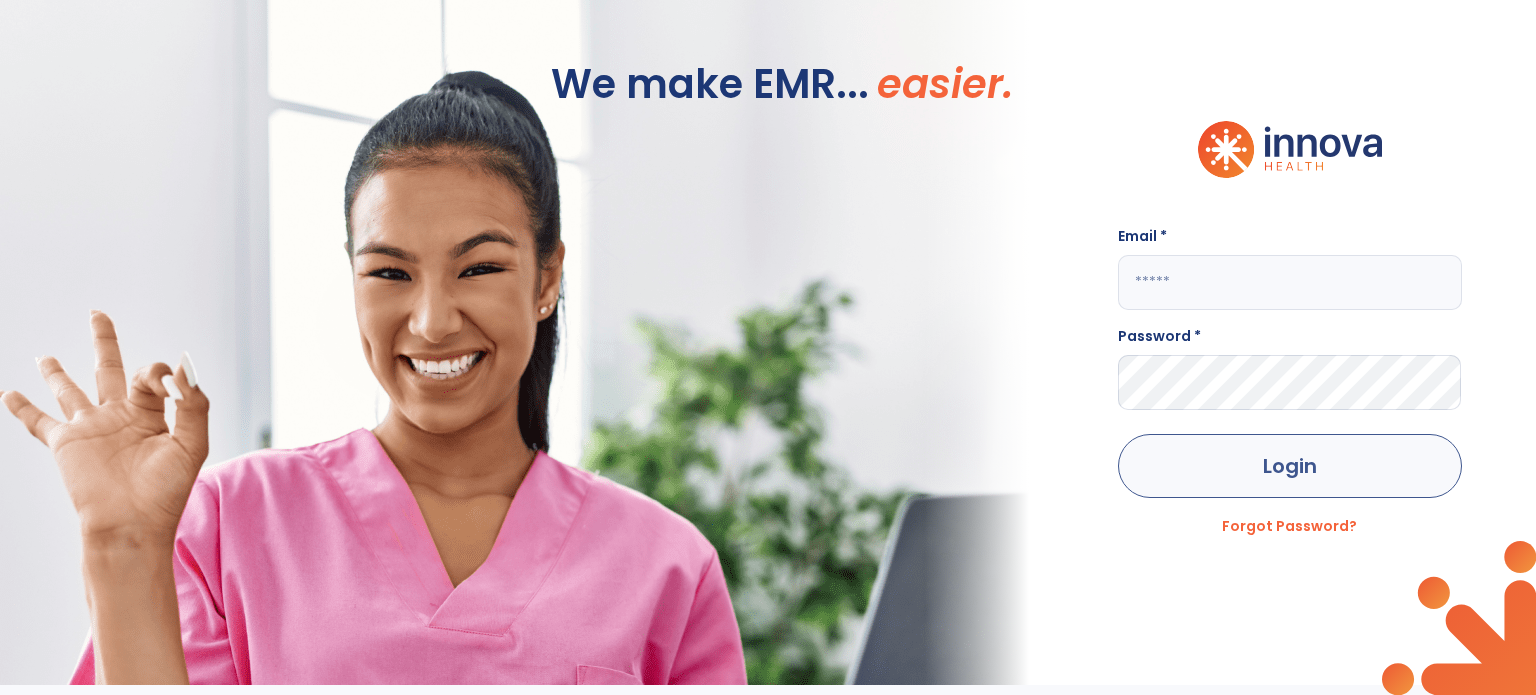 type on "**********" 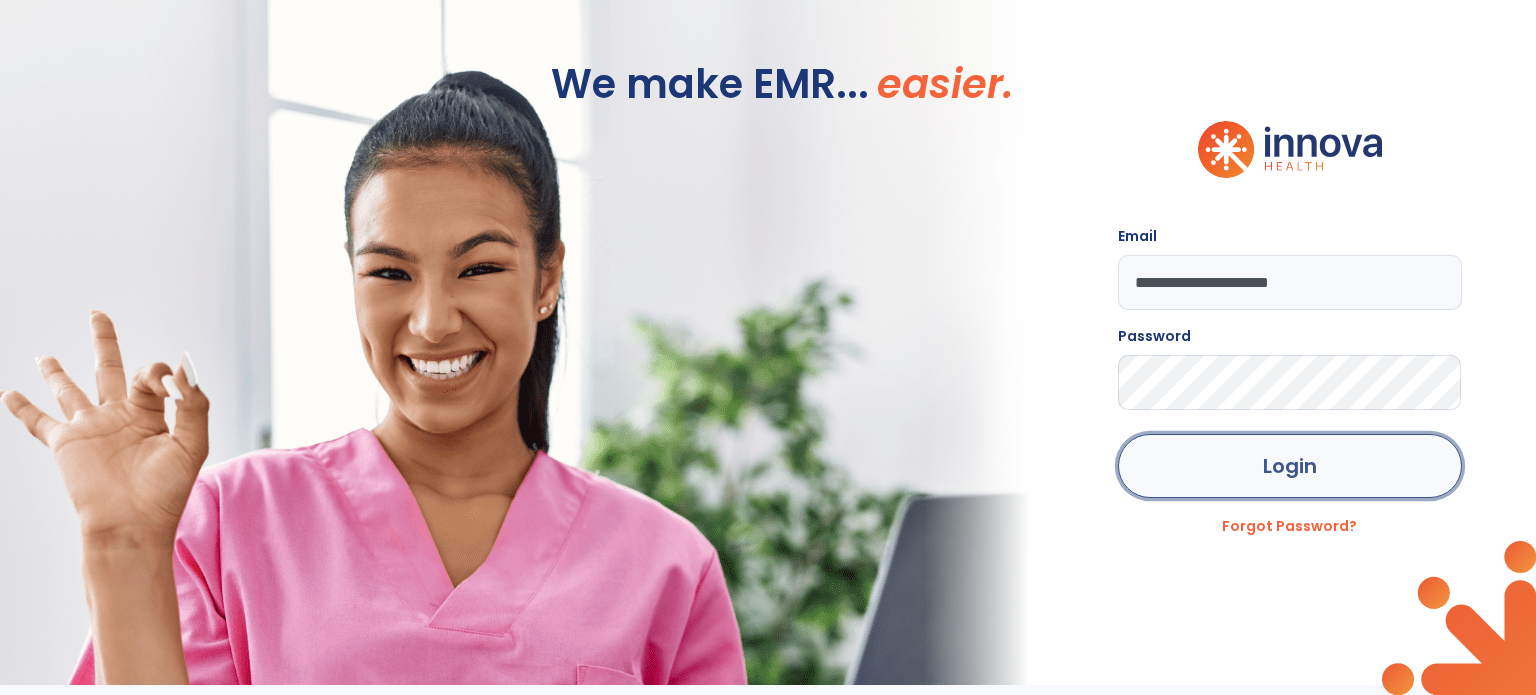 click on "Login" 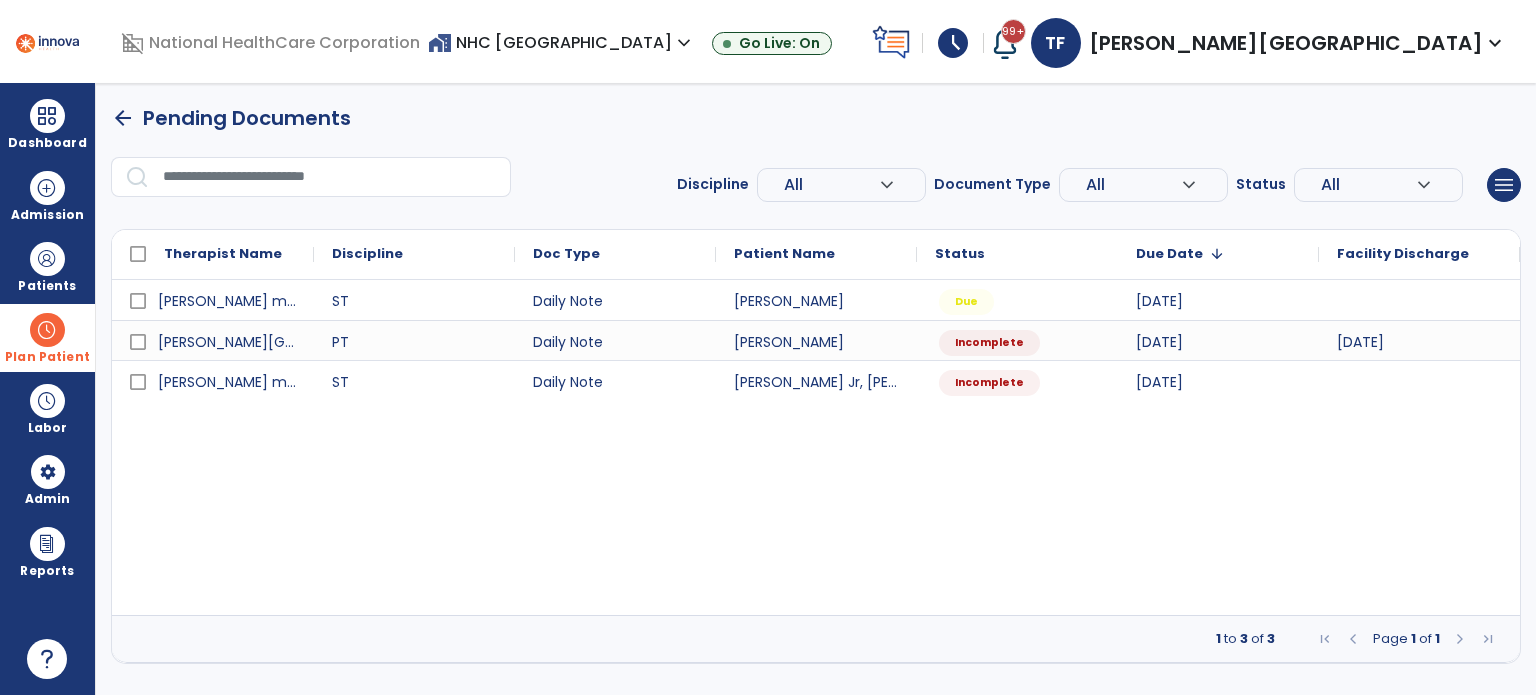 click at bounding box center [47, 330] 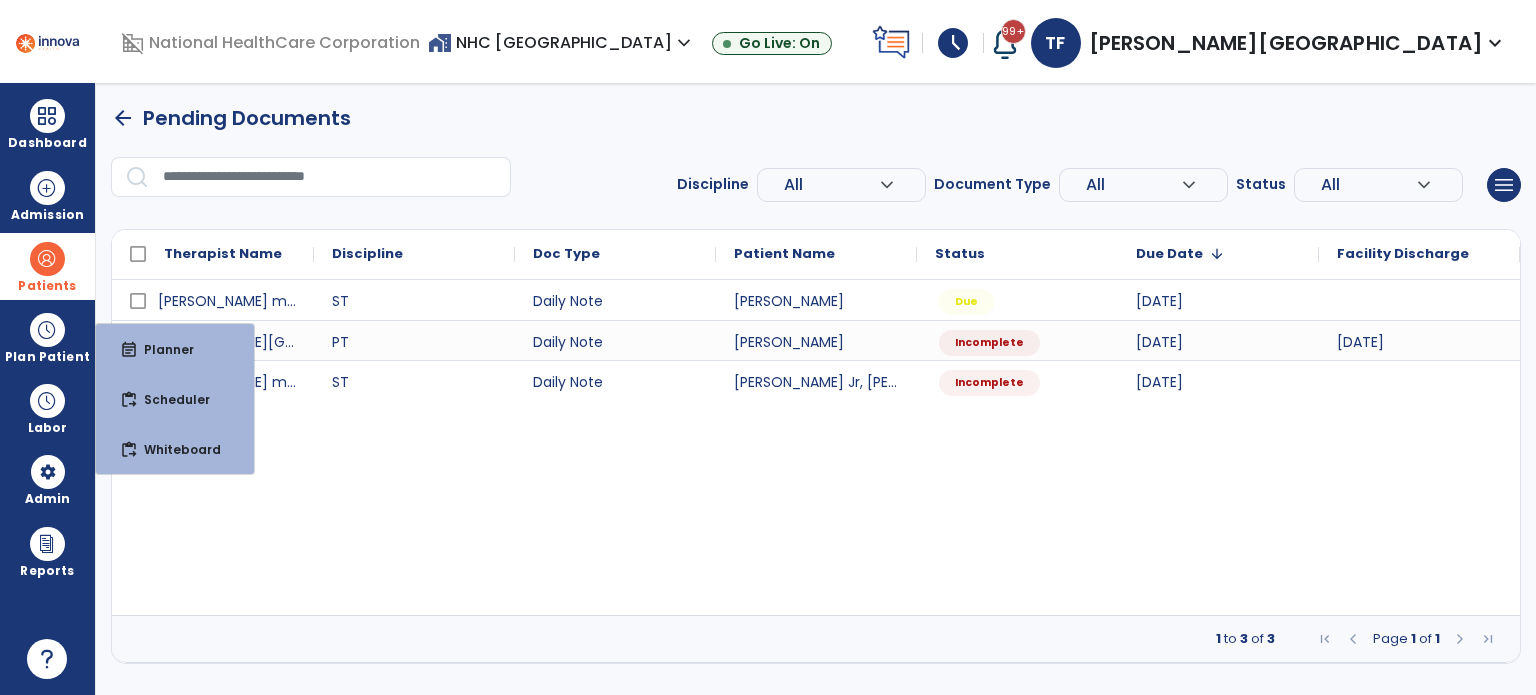 click at bounding box center [47, 259] 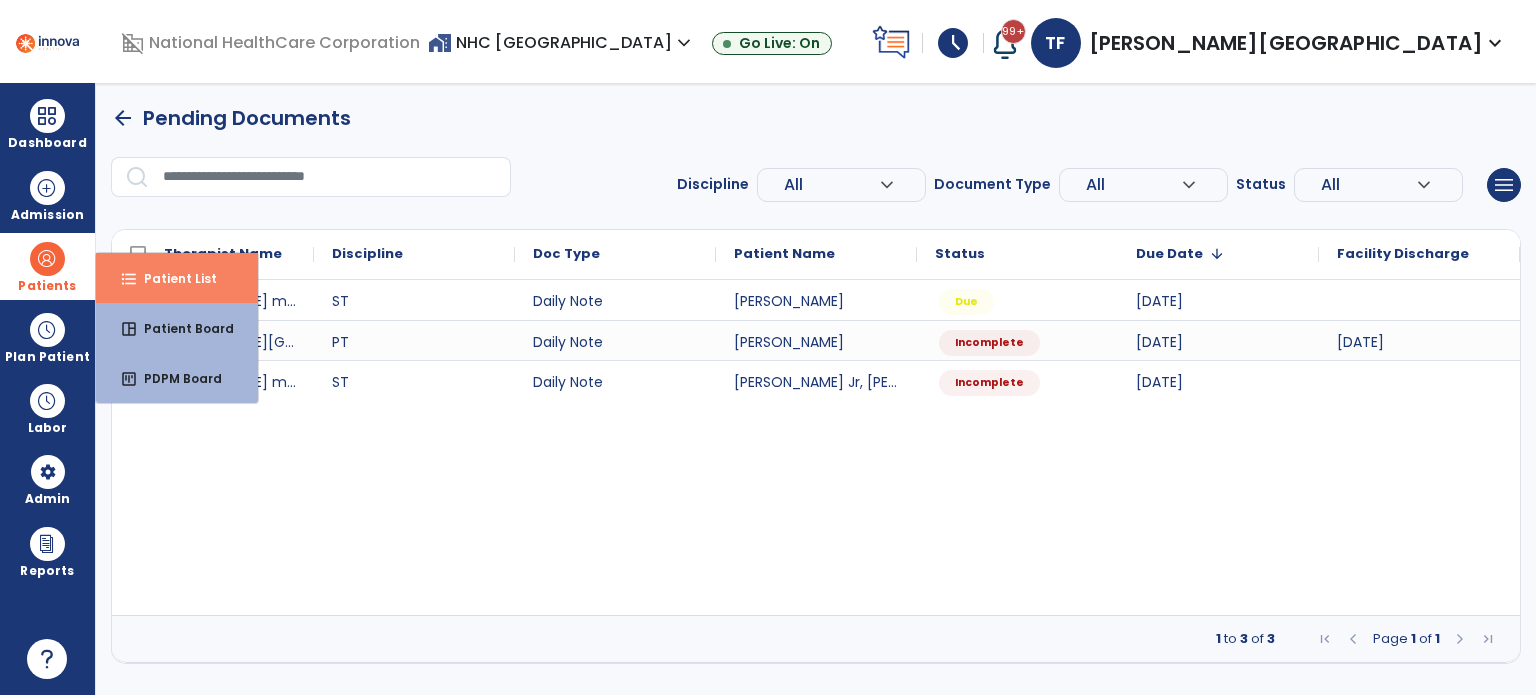 click on "Patient List" at bounding box center [172, 278] 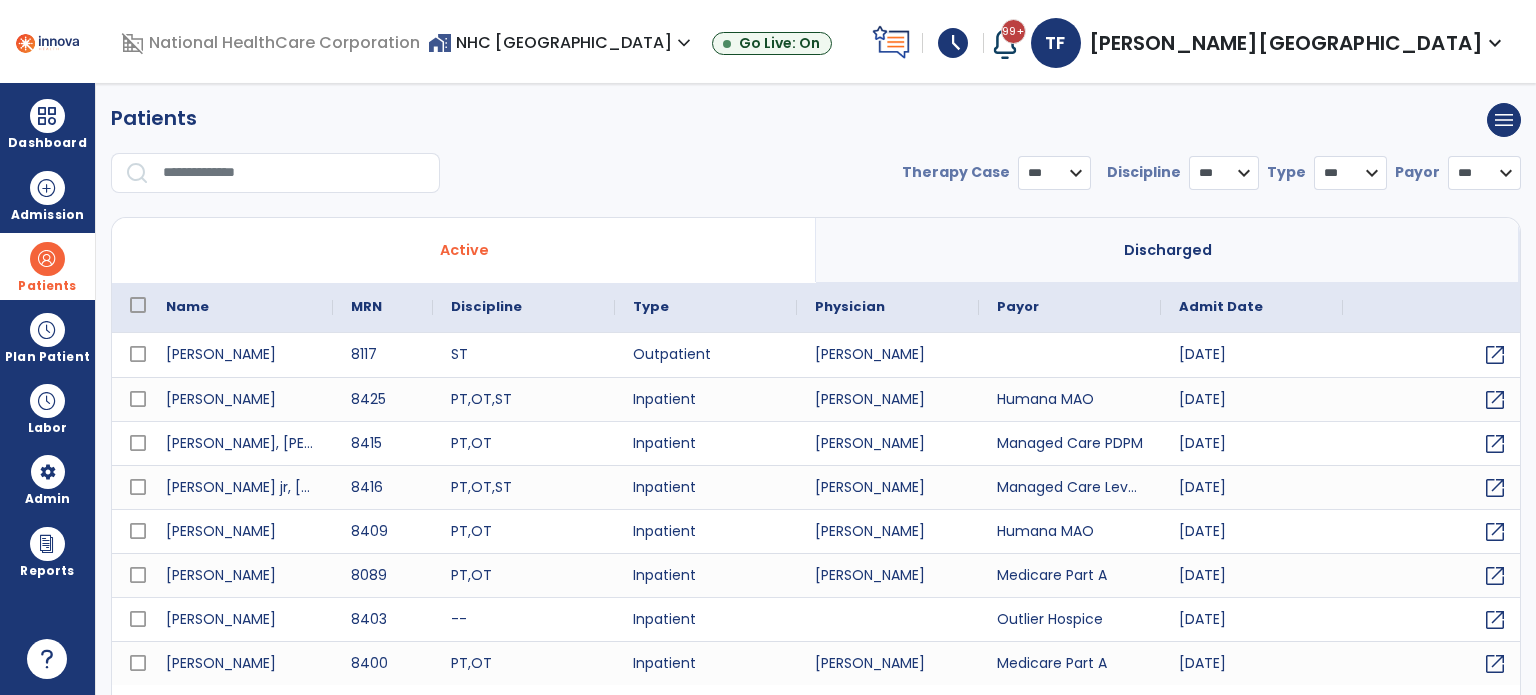 select on "***" 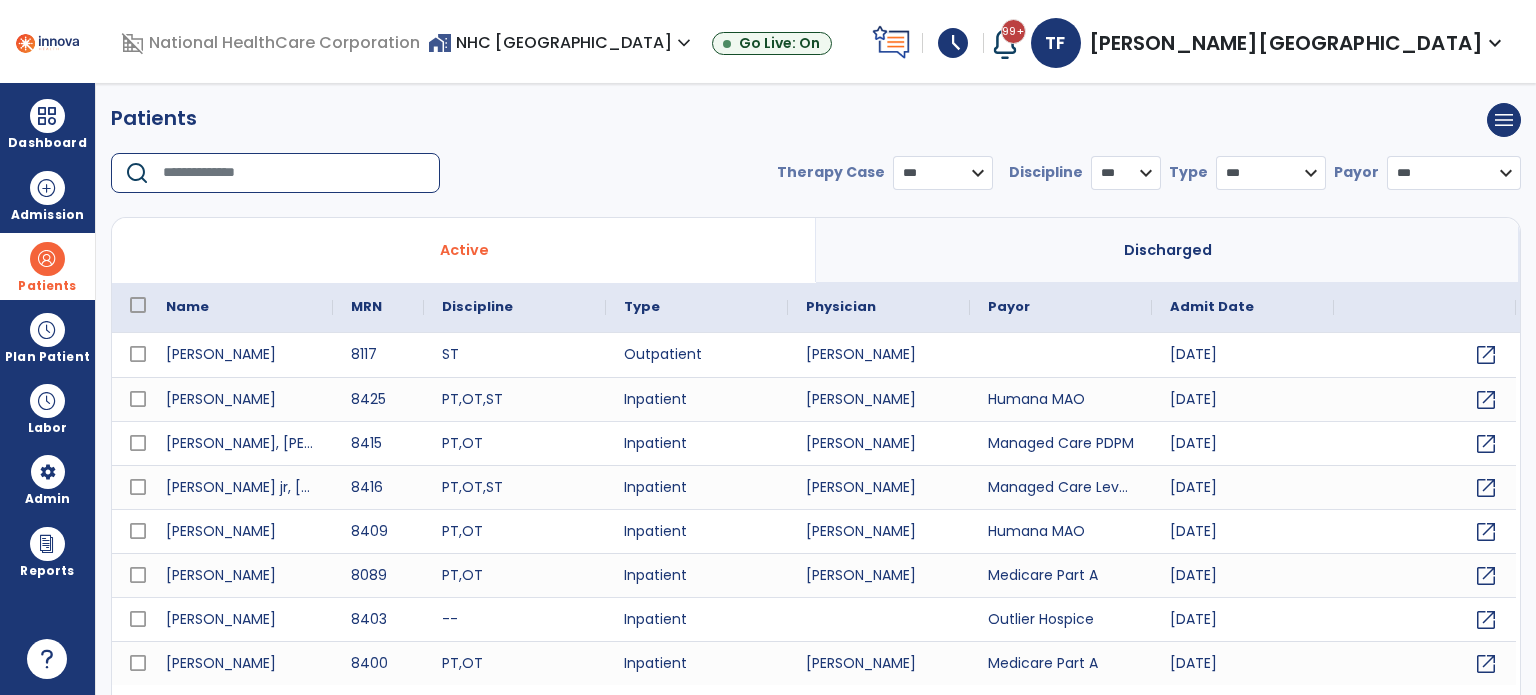 click at bounding box center [294, 173] 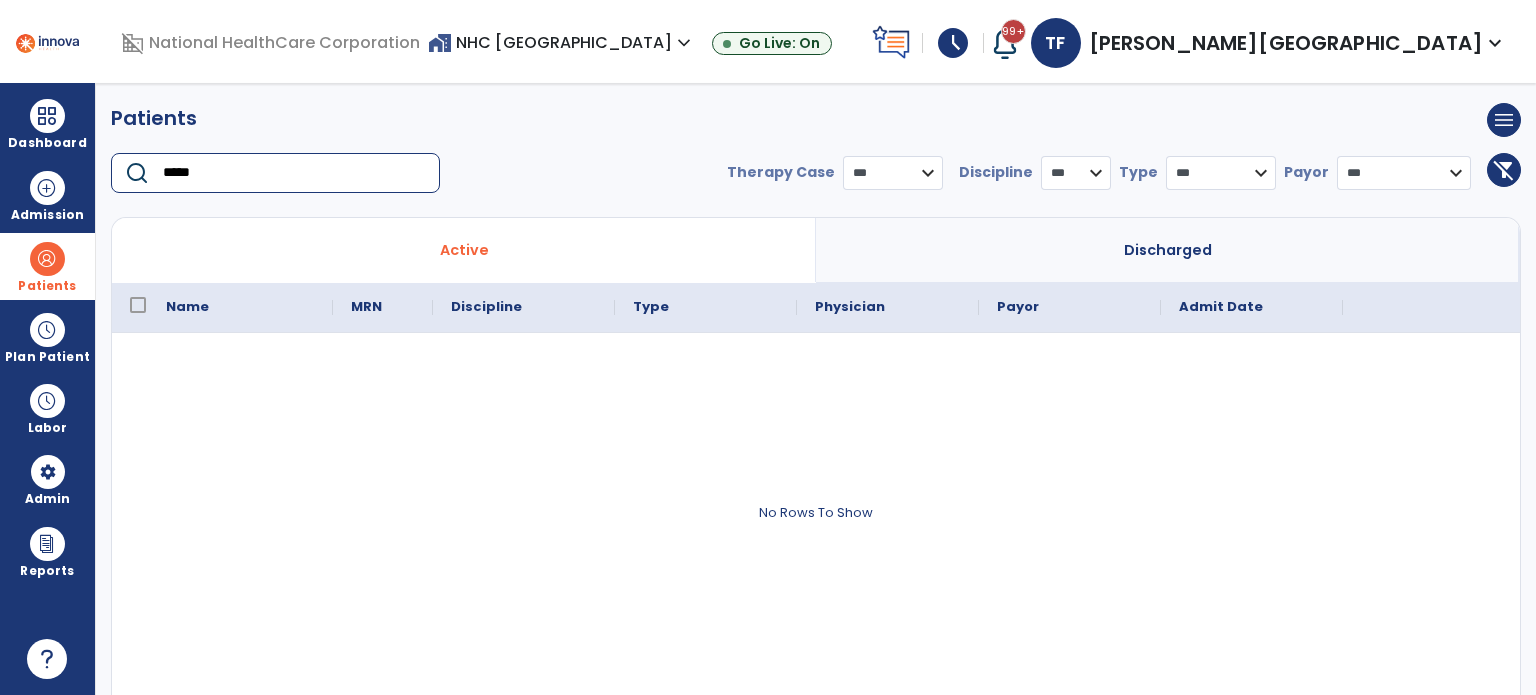 type on "*****" 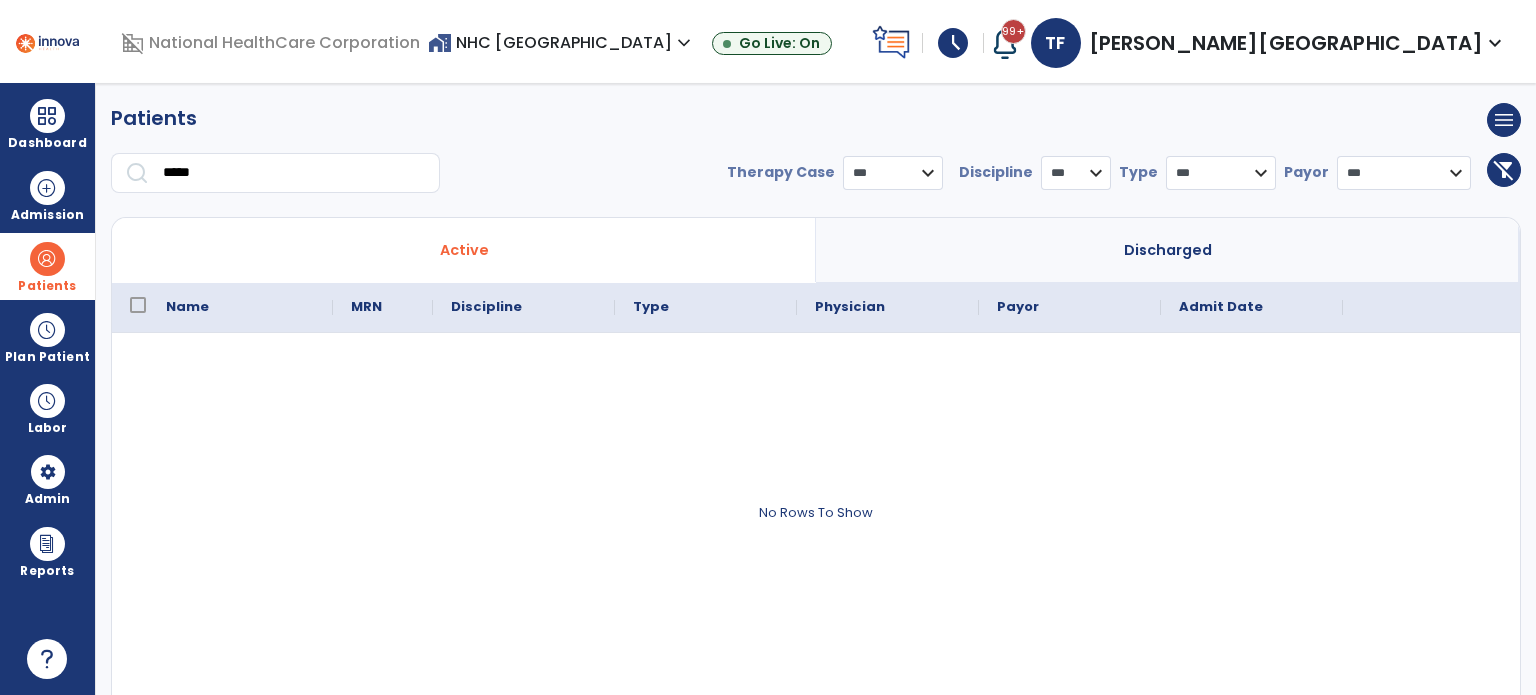 click on "Discharged" at bounding box center (1168, 250) 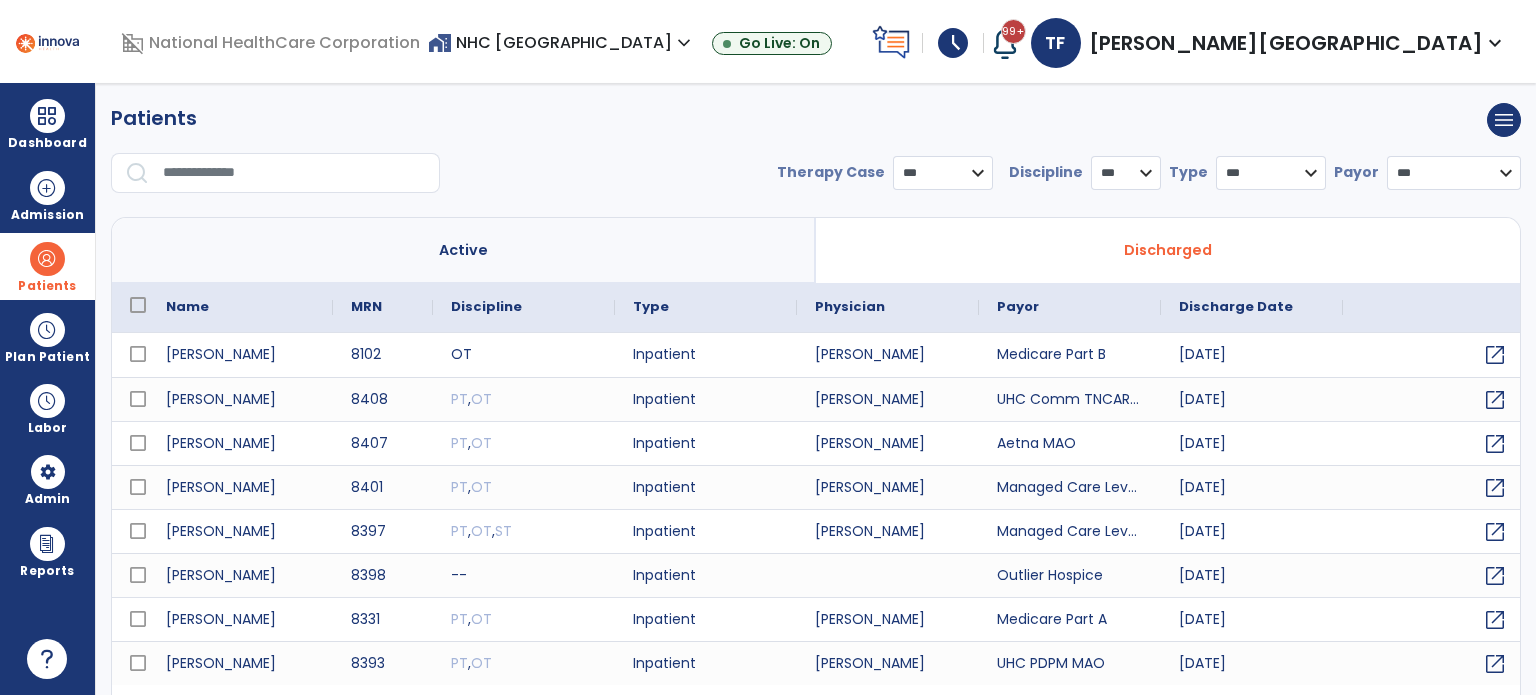 click on "**********" 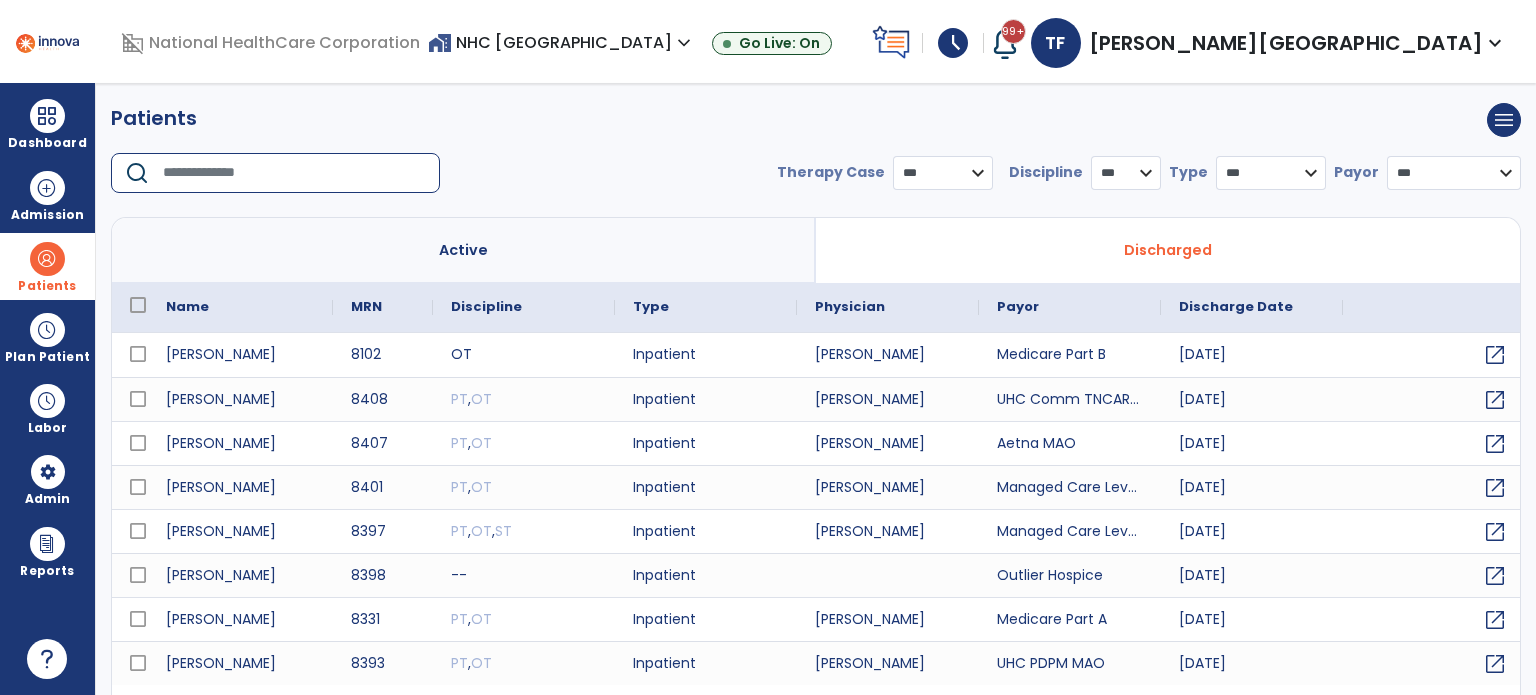 click at bounding box center [294, 173] 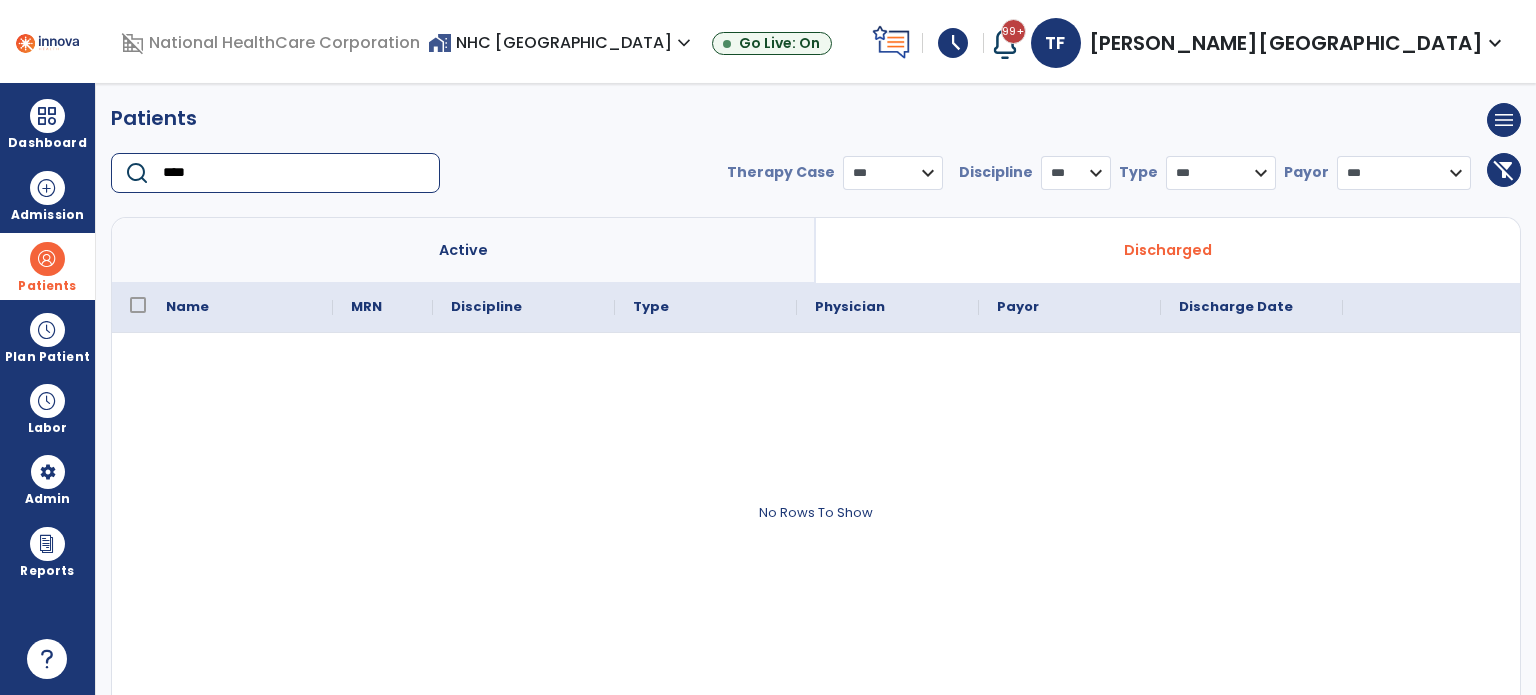 type on "****" 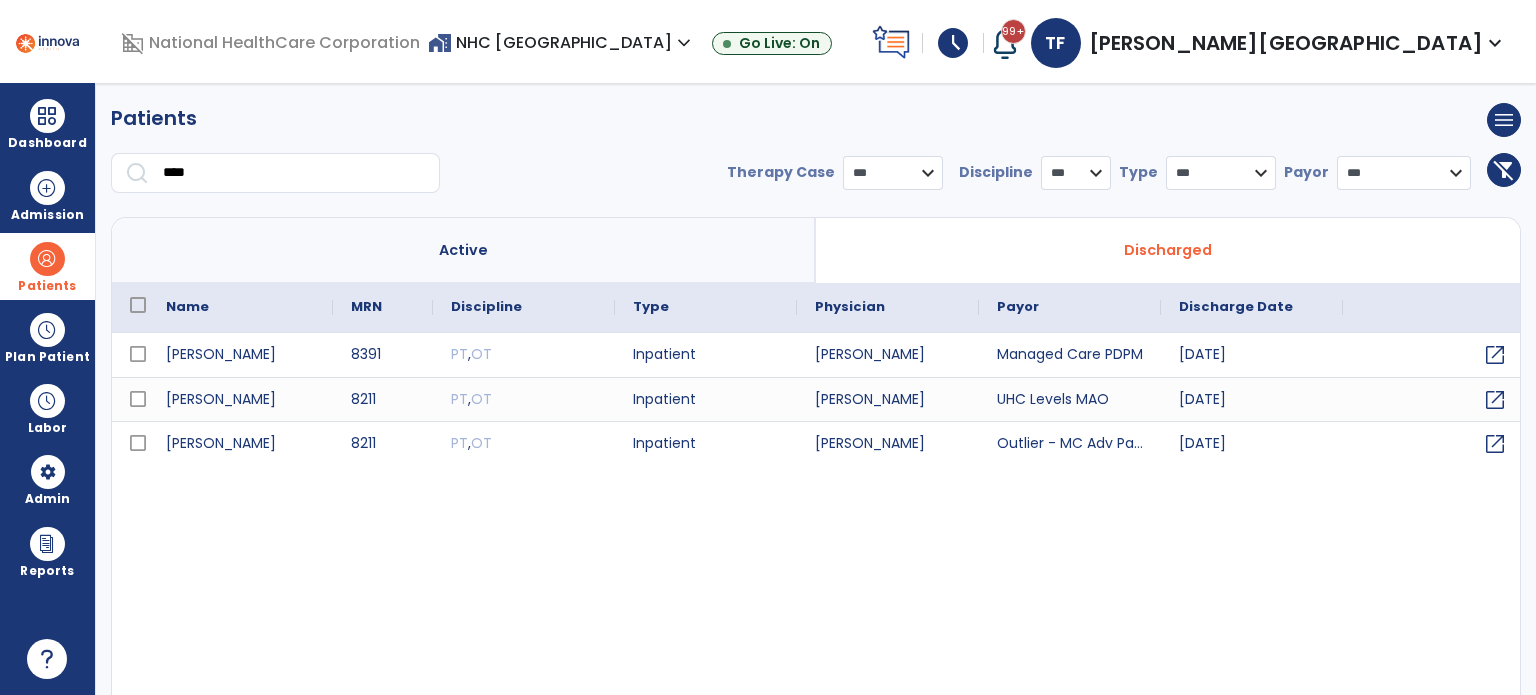 drag, startPoint x: 1182, startPoint y: 167, endPoint x: 1347, endPoint y: 195, distance: 167.3589 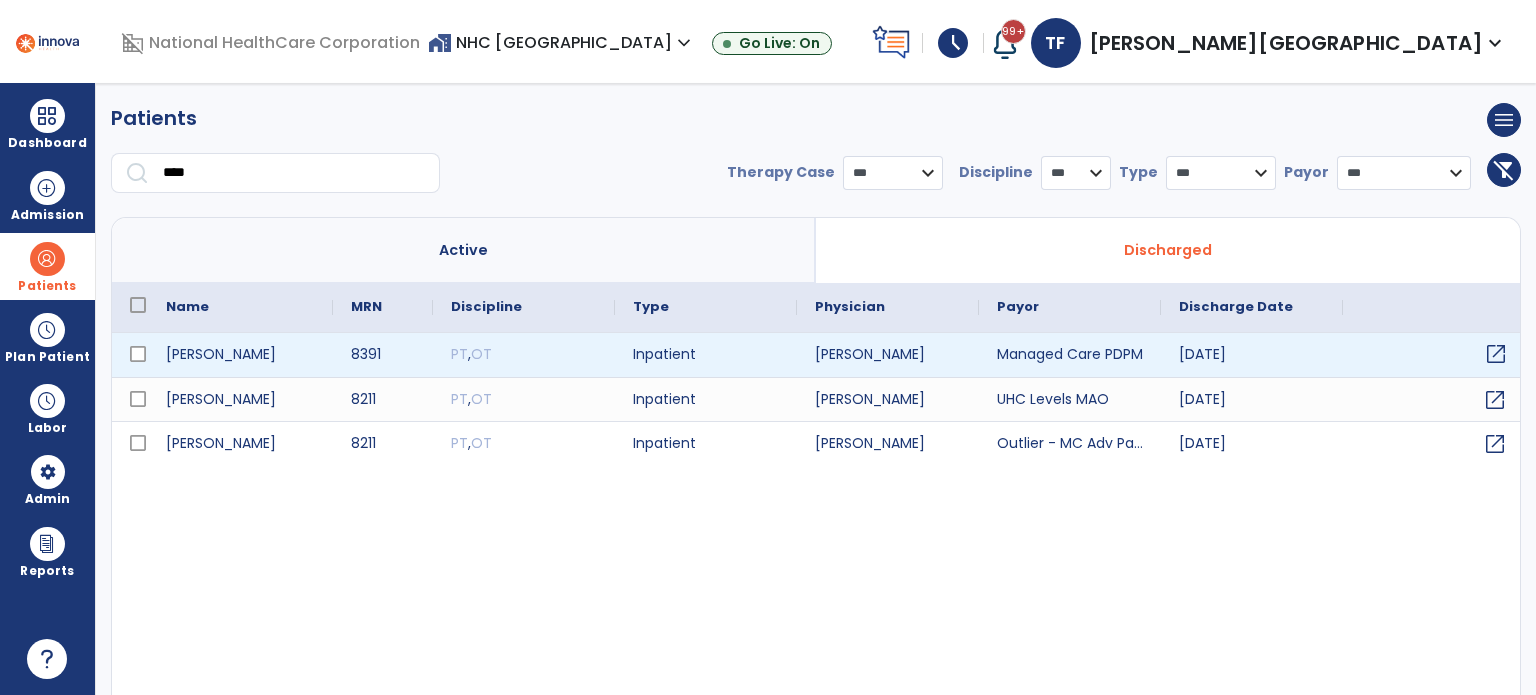 click on "open_in_new" at bounding box center [1496, 354] 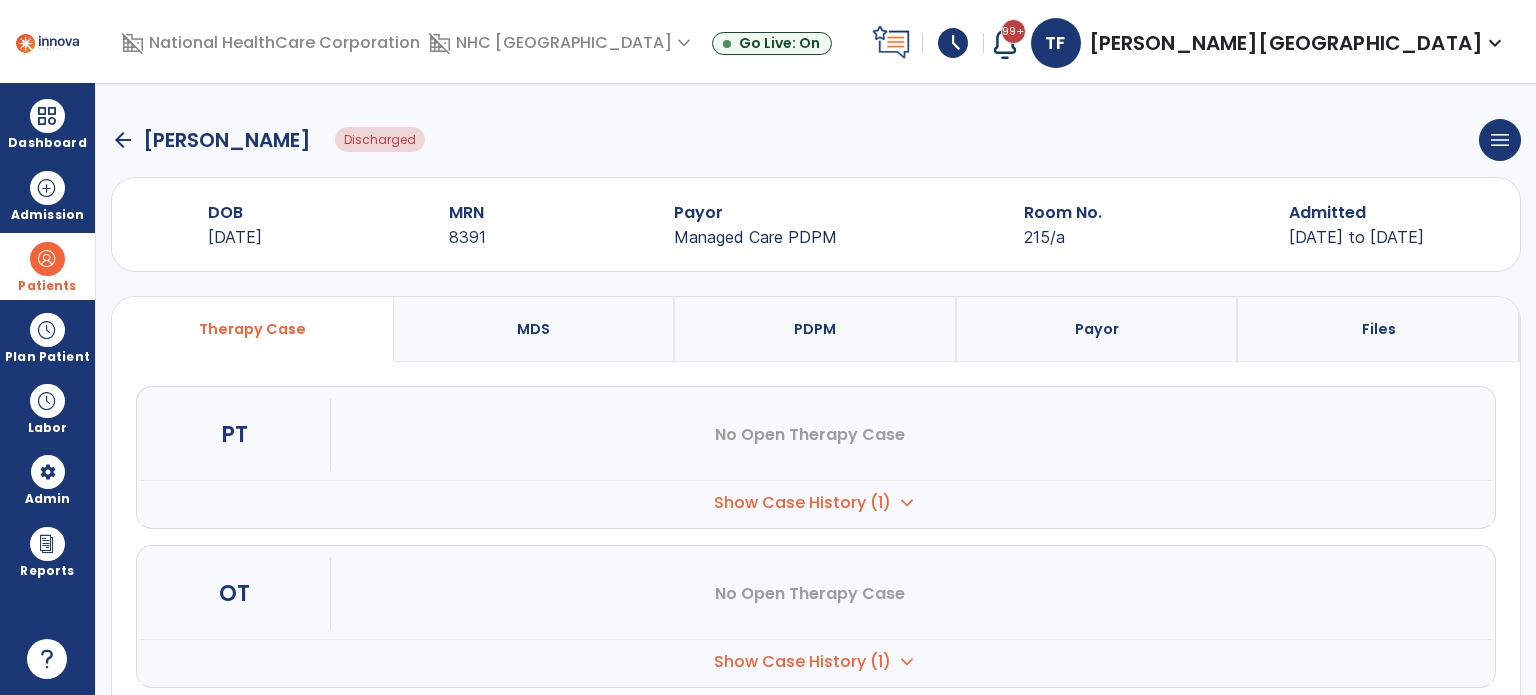 scroll, scrollTop: 152, scrollLeft: 0, axis: vertical 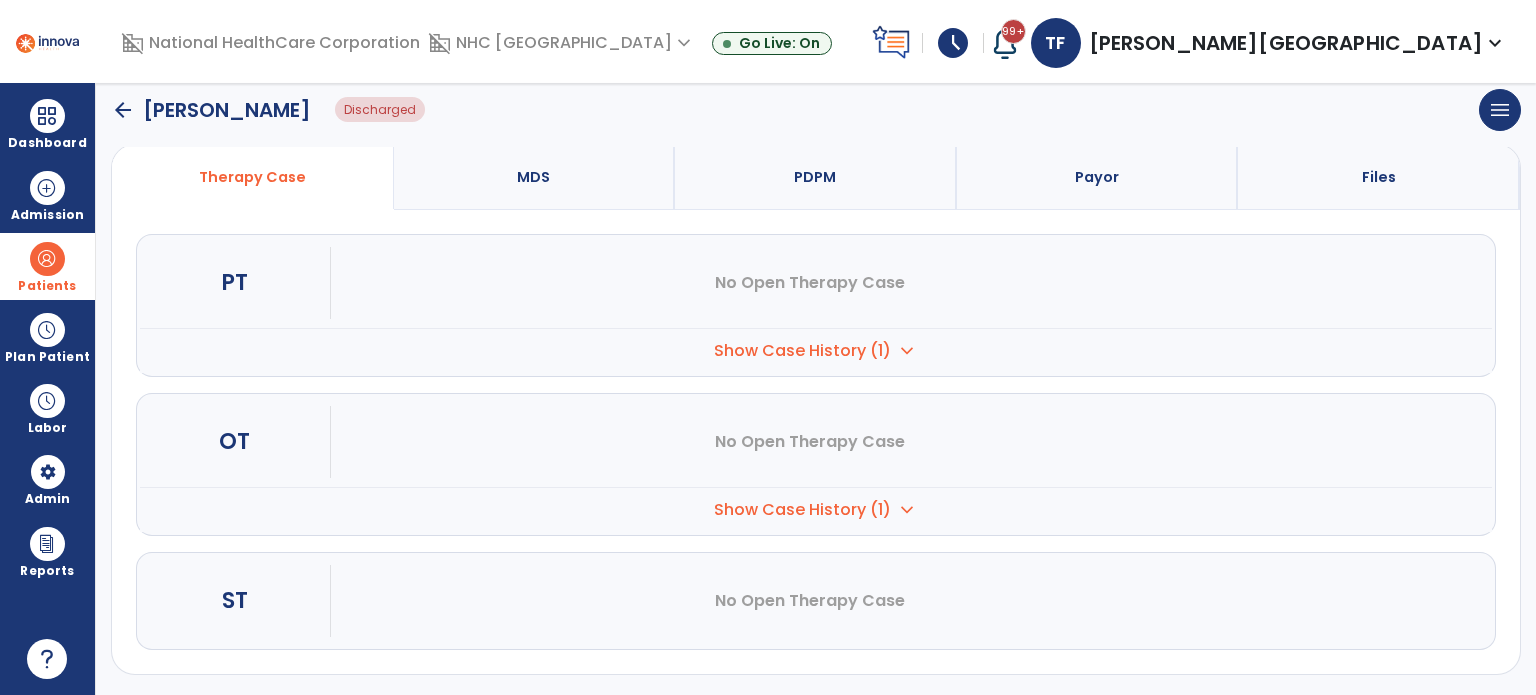 click on "expand_more" at bounding box center [907, 351] 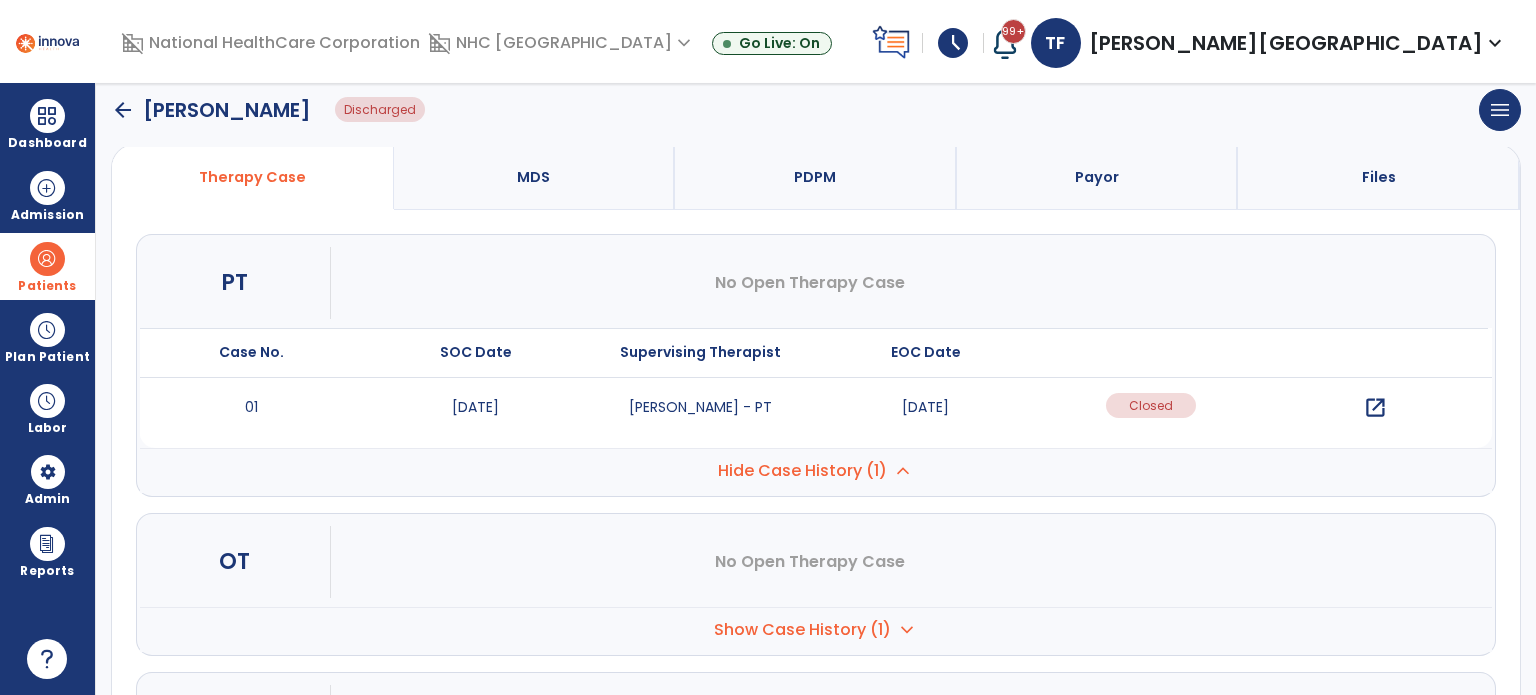 click on "open_in_new" at bounding box center [1375, 408] 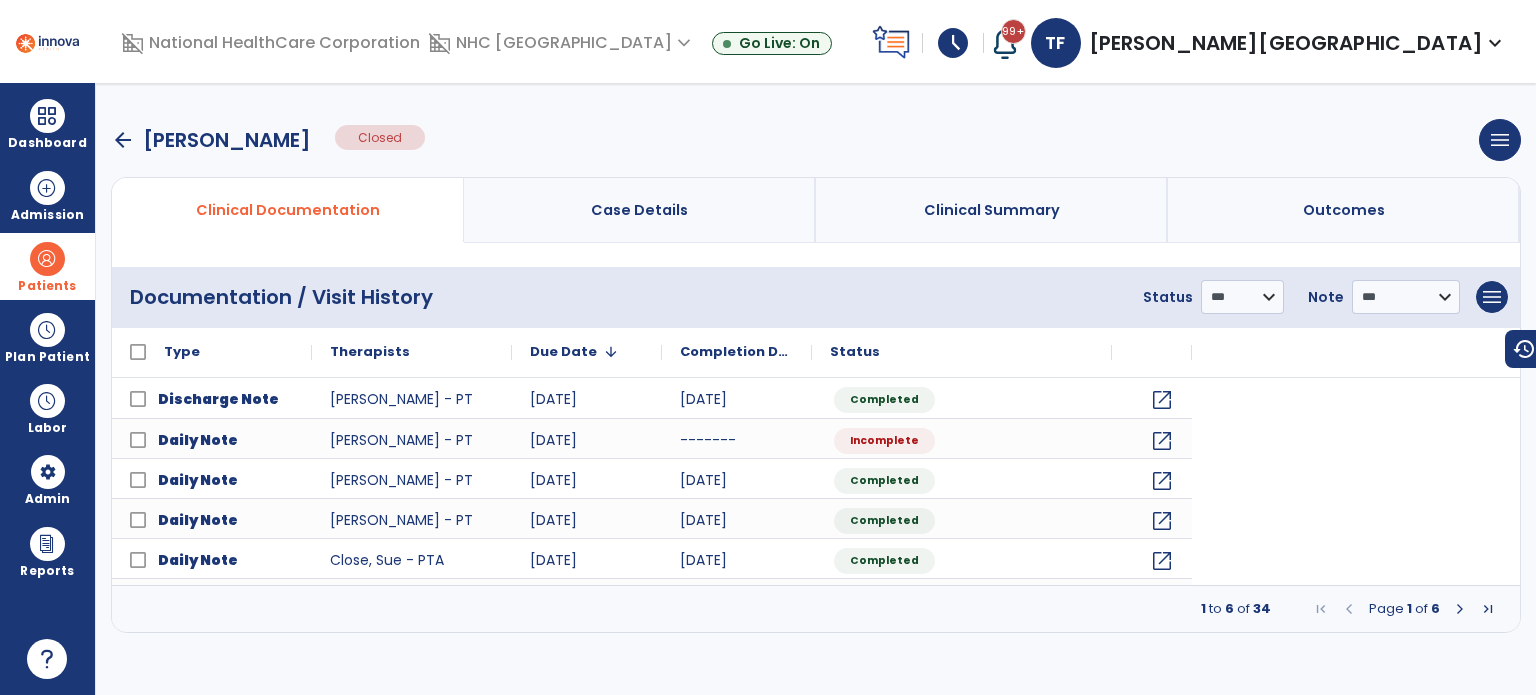 scroll, scrollTop: 0, scrollLeft: 0, axis: both 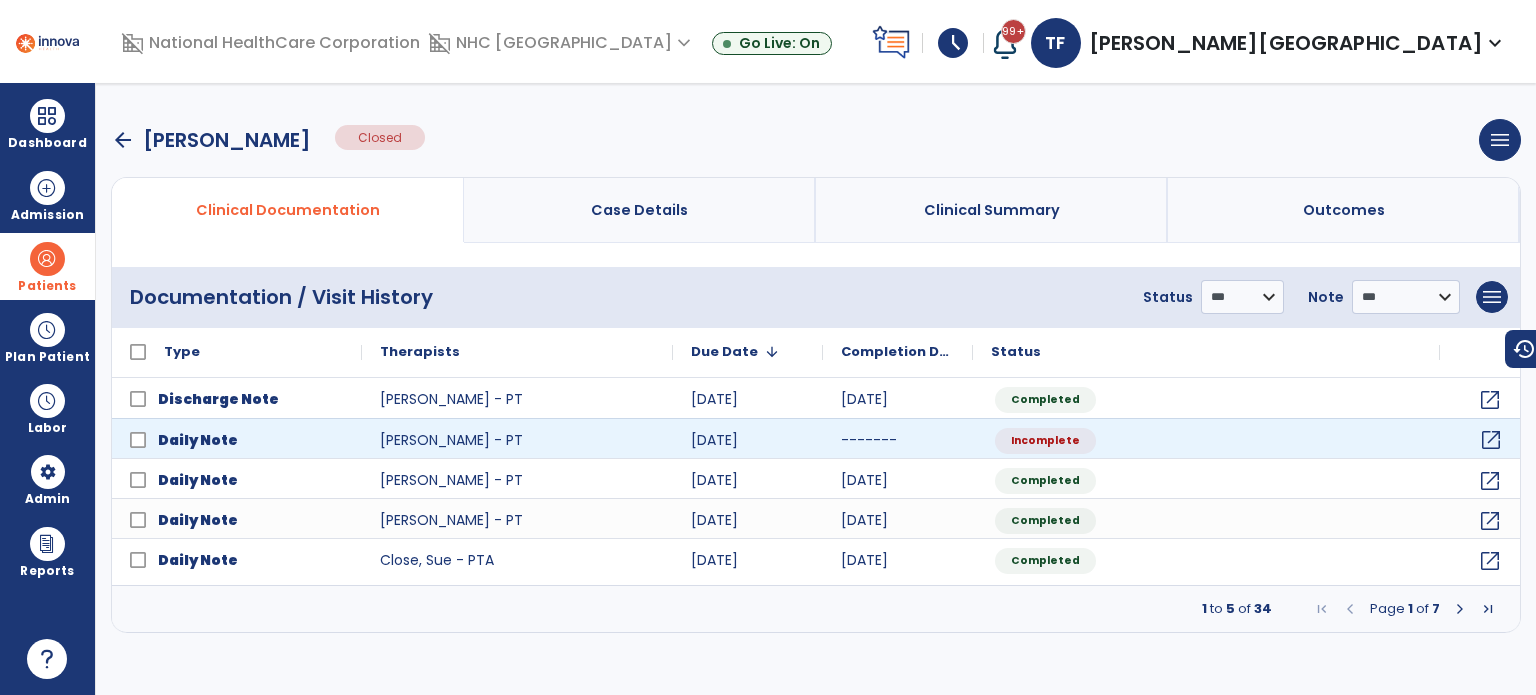 click on "open_in_new" 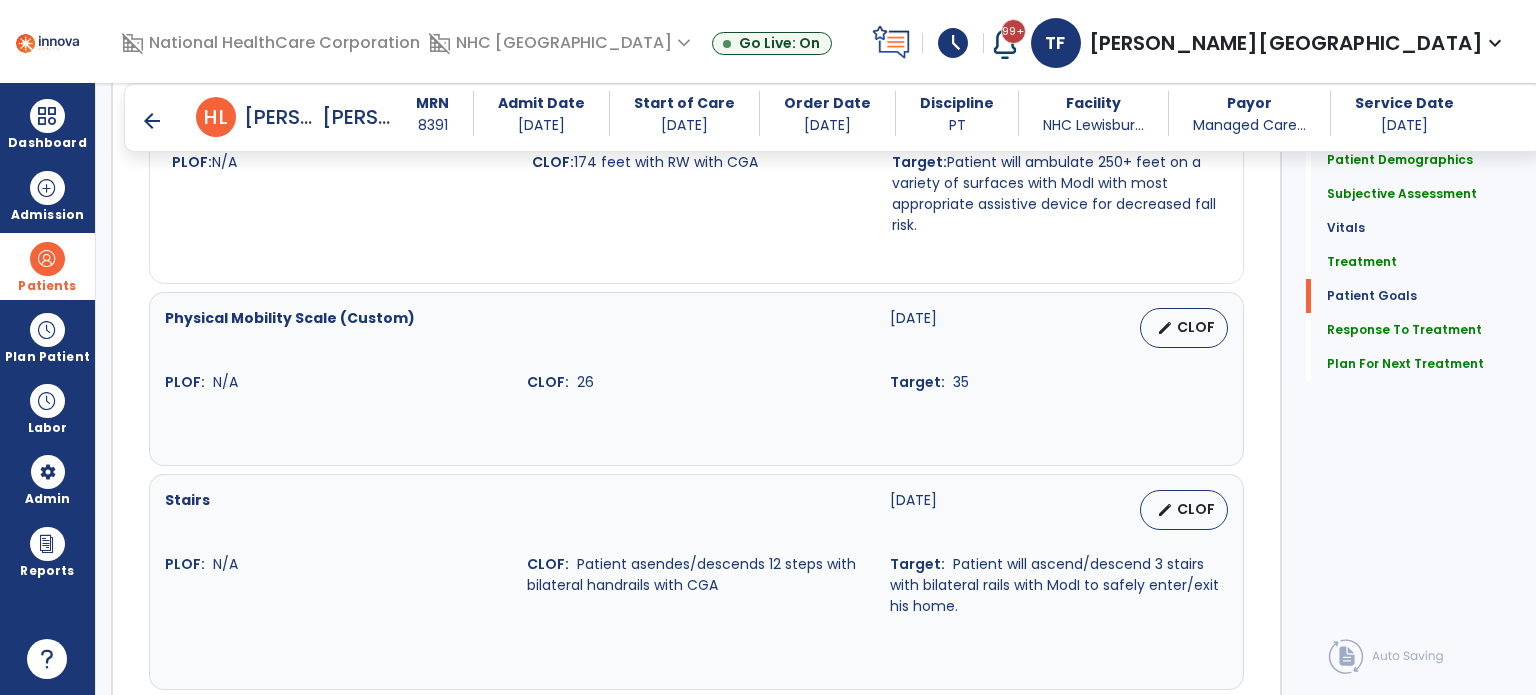 scroll, scrollTop: 2960, scrollLeft: 0, axis: vertical 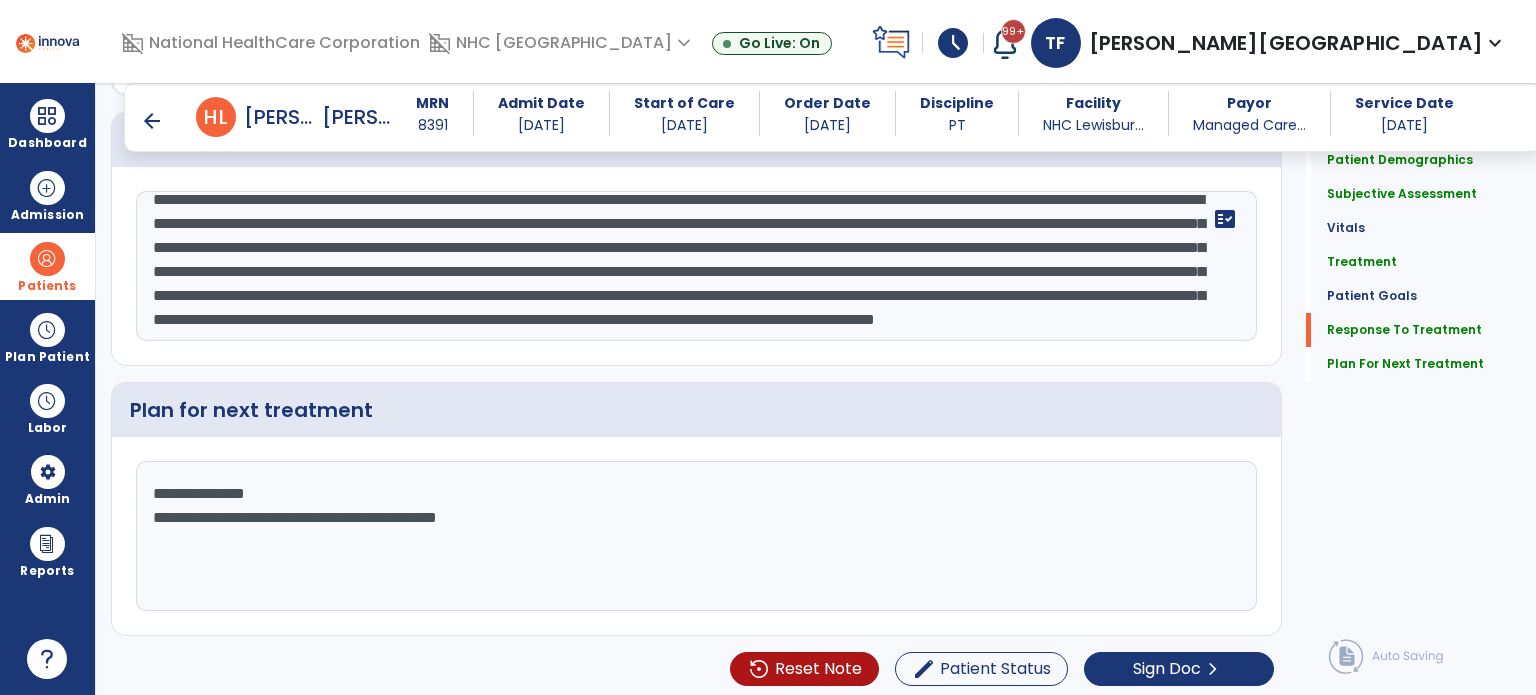drag, startPoint x: 696, startPoint y: 267, endPoint x: 1066, endPoint y: 393, distance: 390.8657 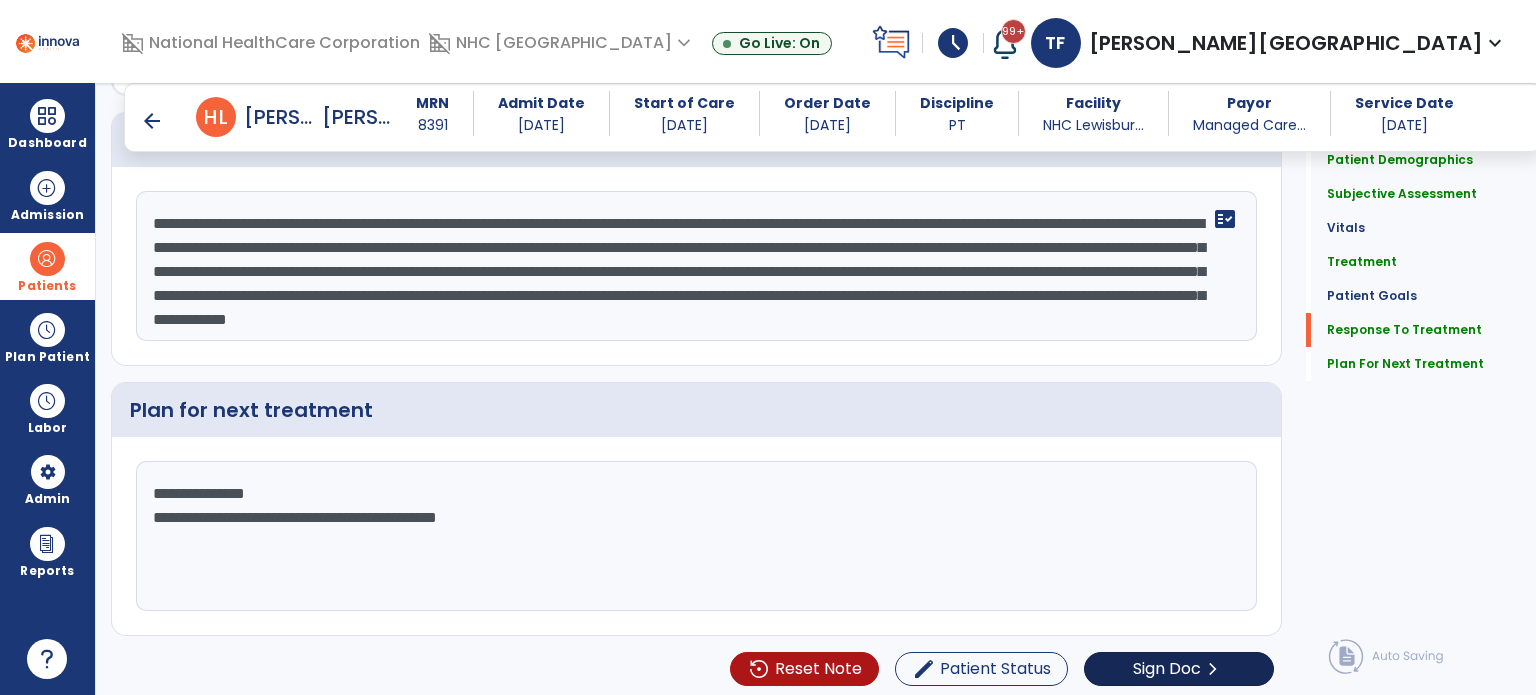 type on "**********" 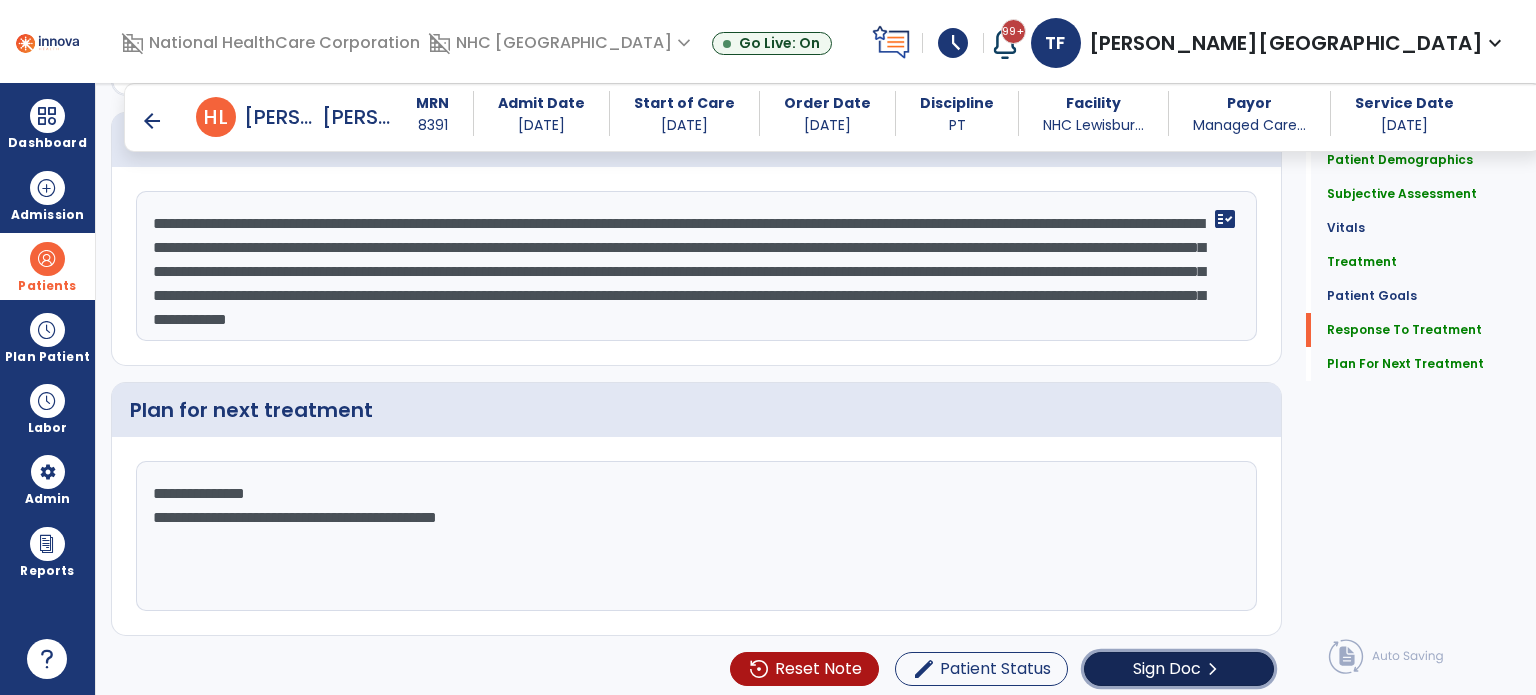 click on "chevron_right" 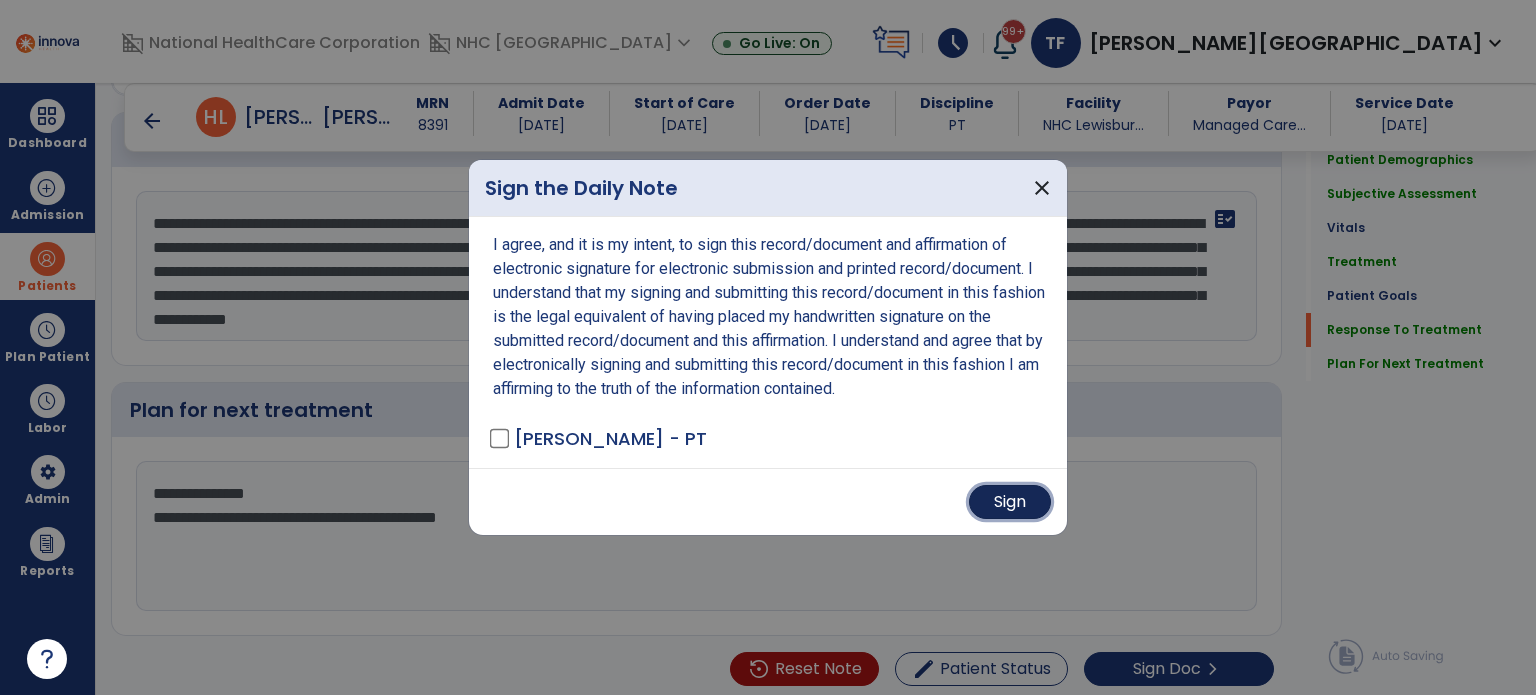 click on "Sign" at bounding box center (1010, 502) 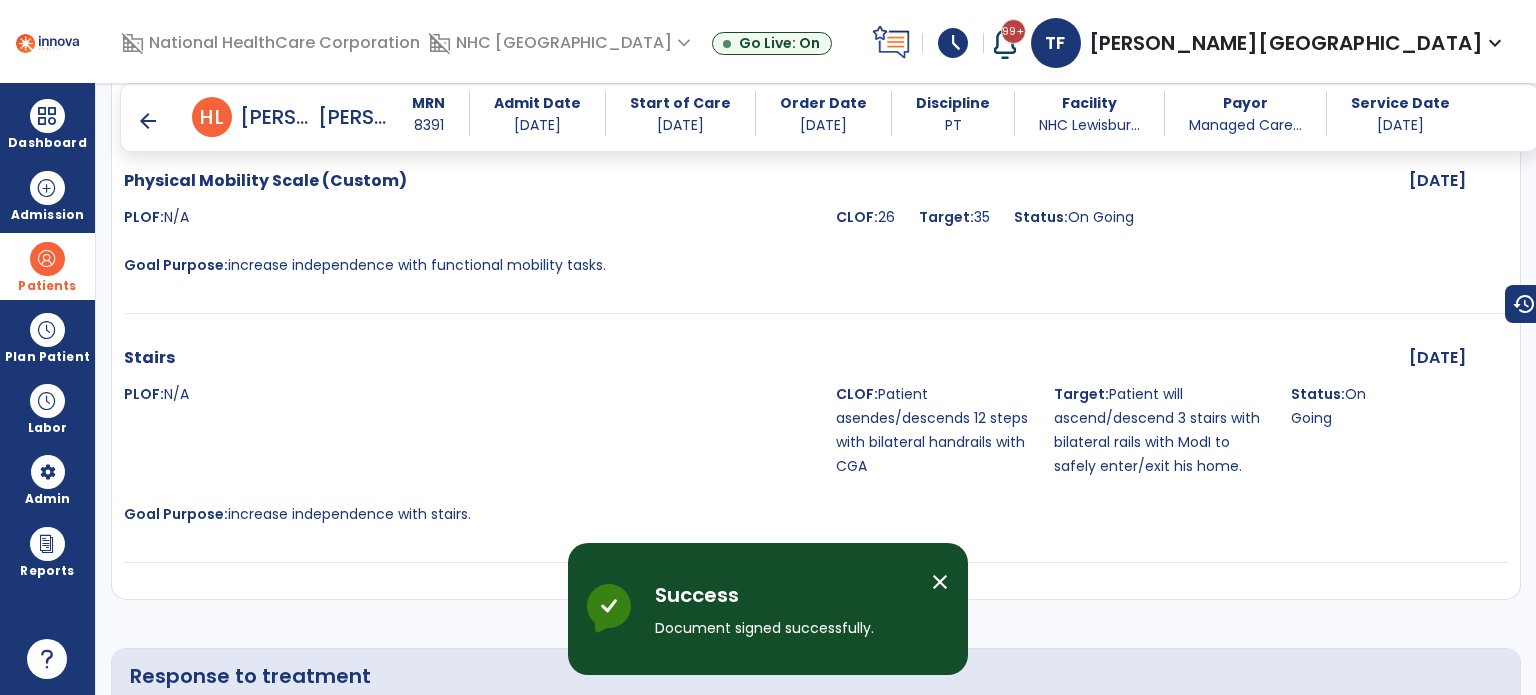 click on "arrow_back" at bounding box center (148, 121) 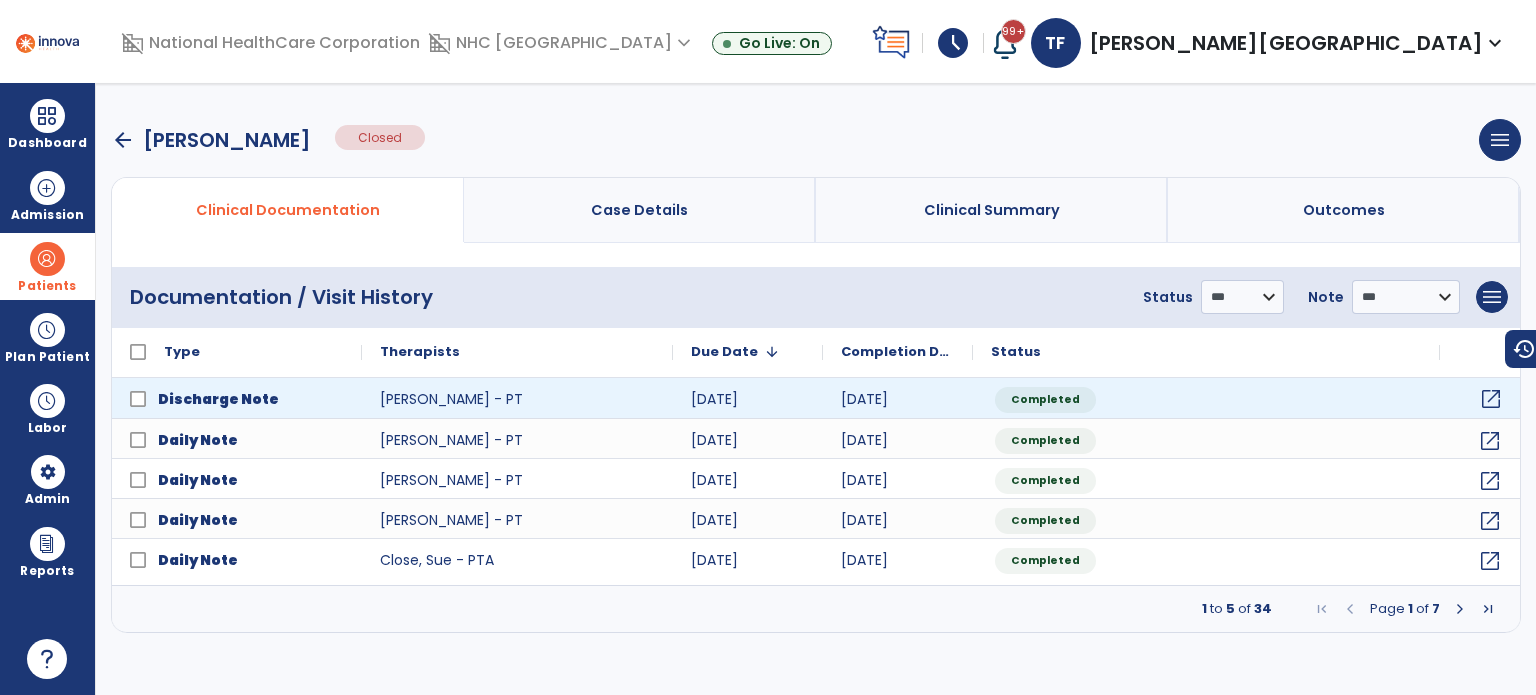 click on "open_in_new" 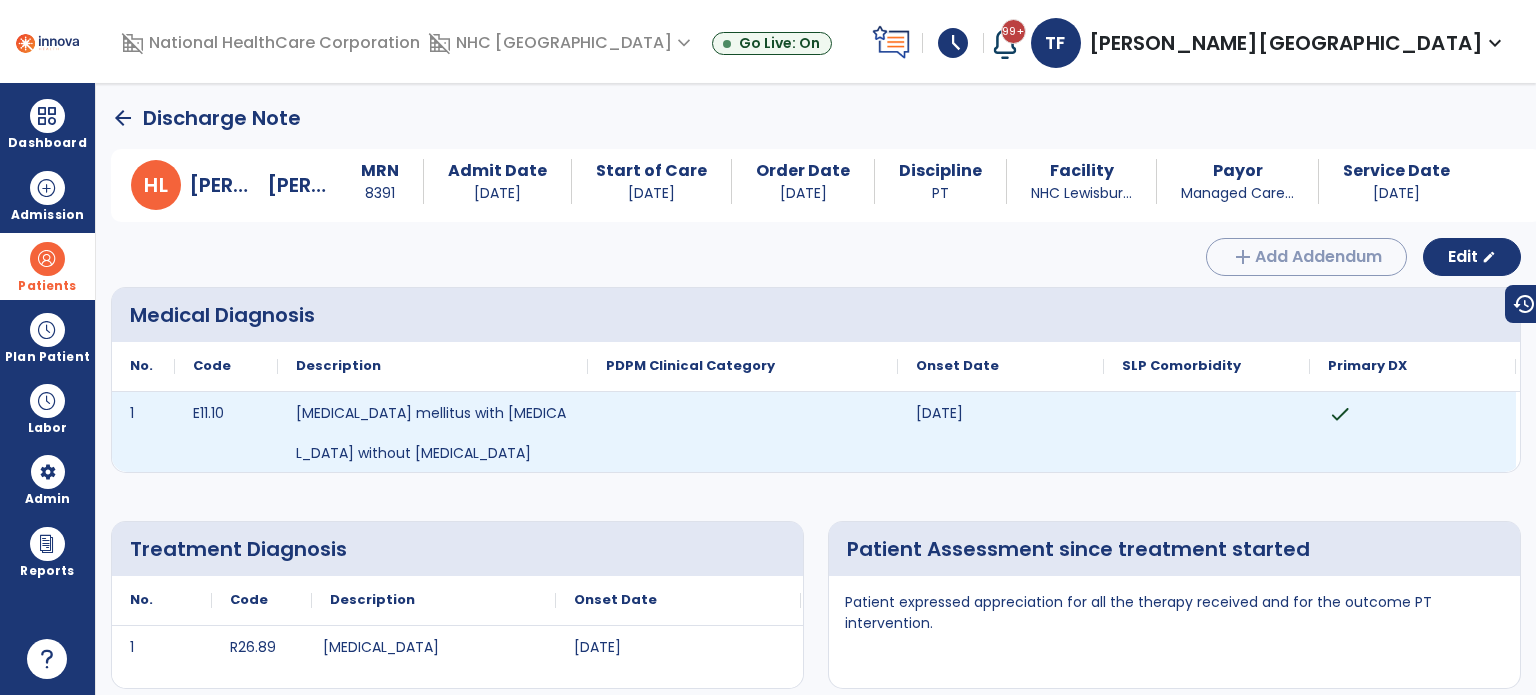 scroll, scrollTop: 0, scrollLeft: 0, axis: both 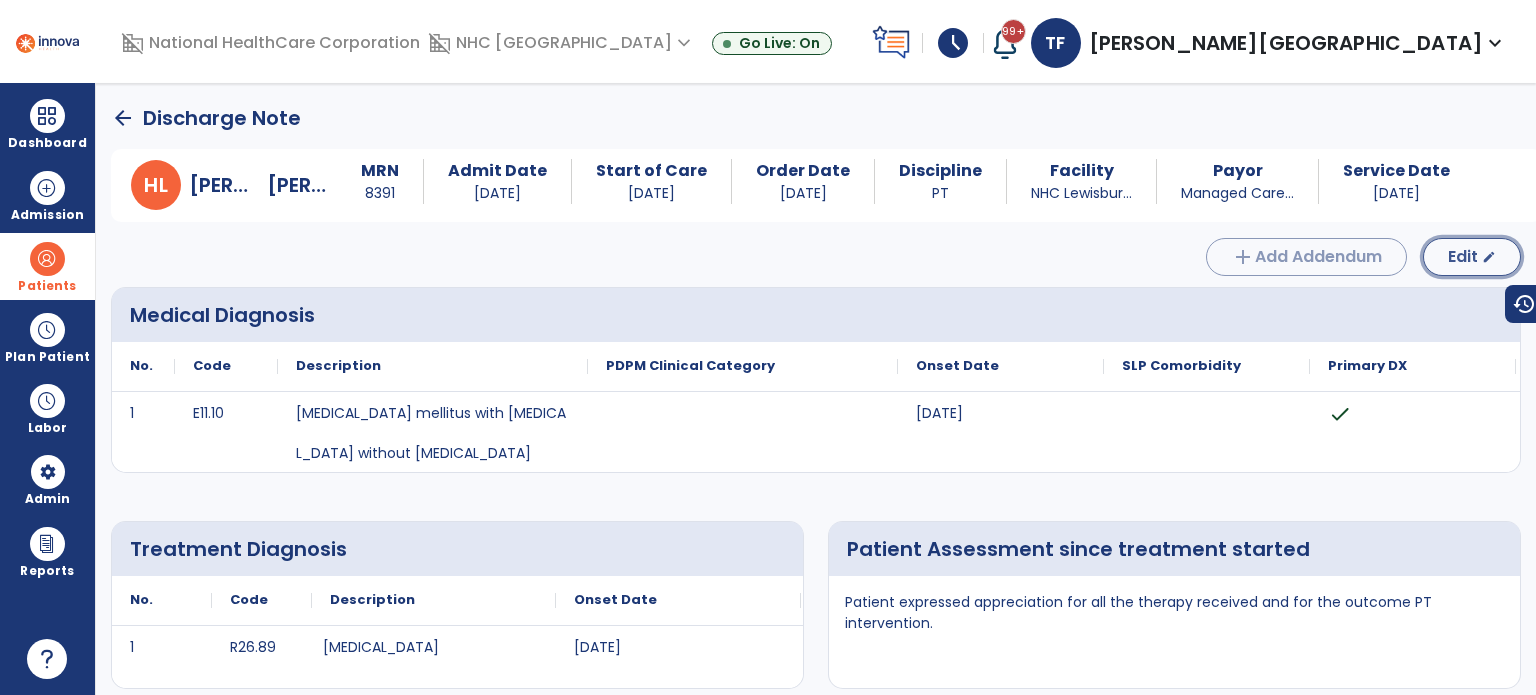 click on "Edit  edit" 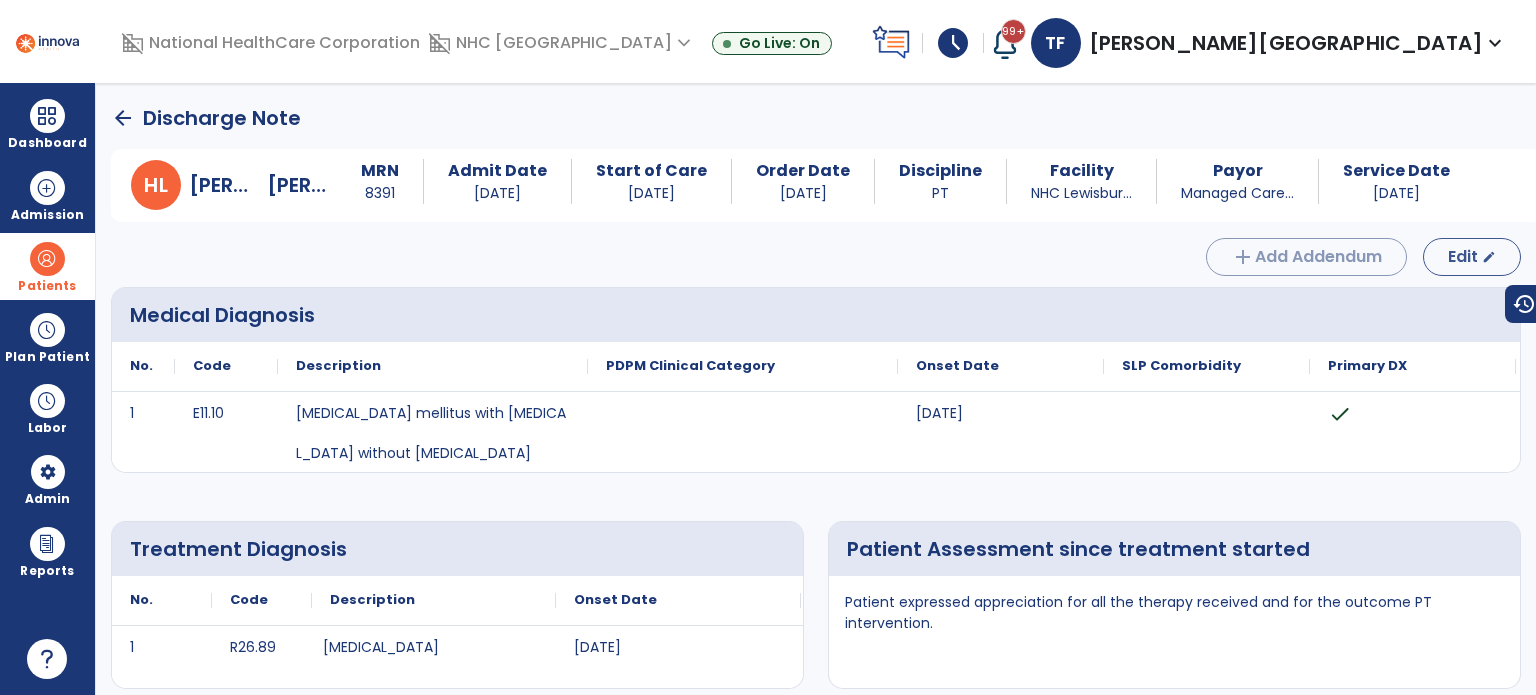 select on "****" 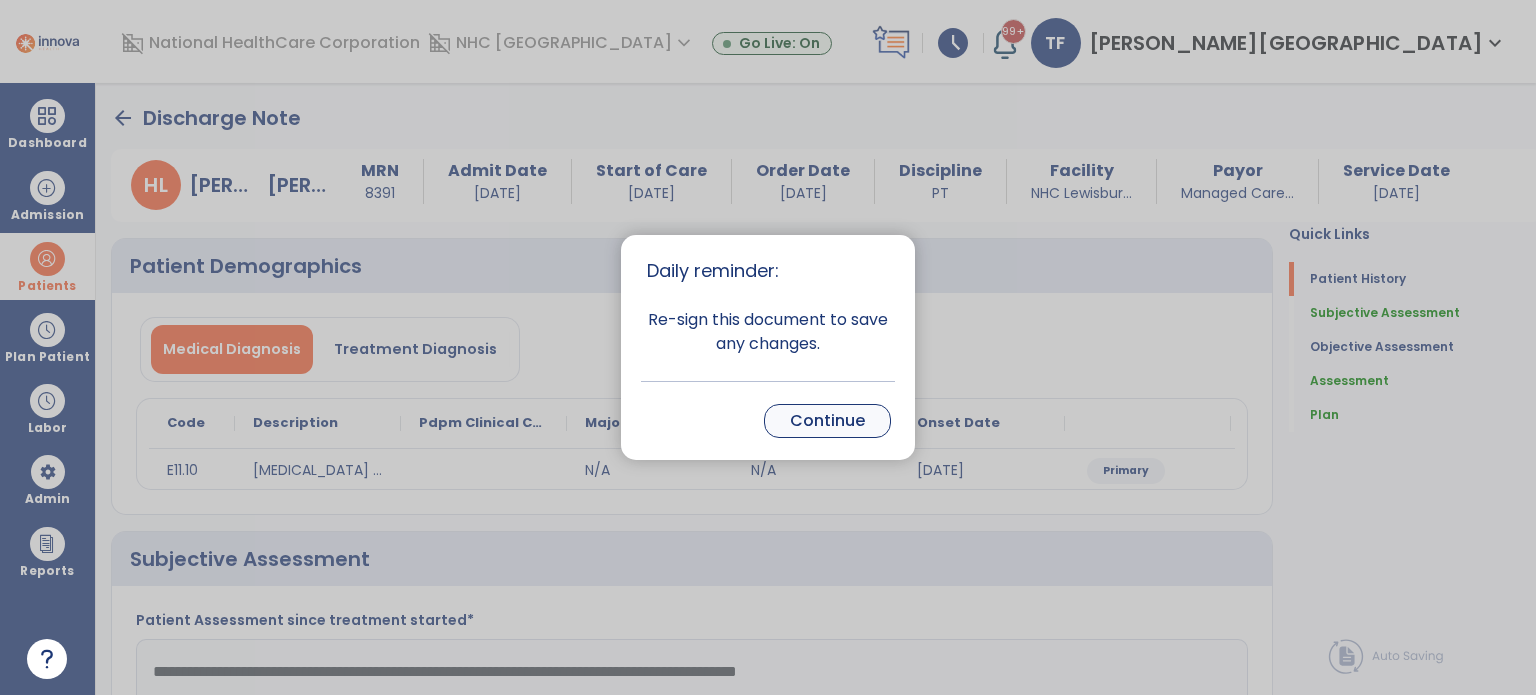 click on "Continue" at bounding box center (827, 421) 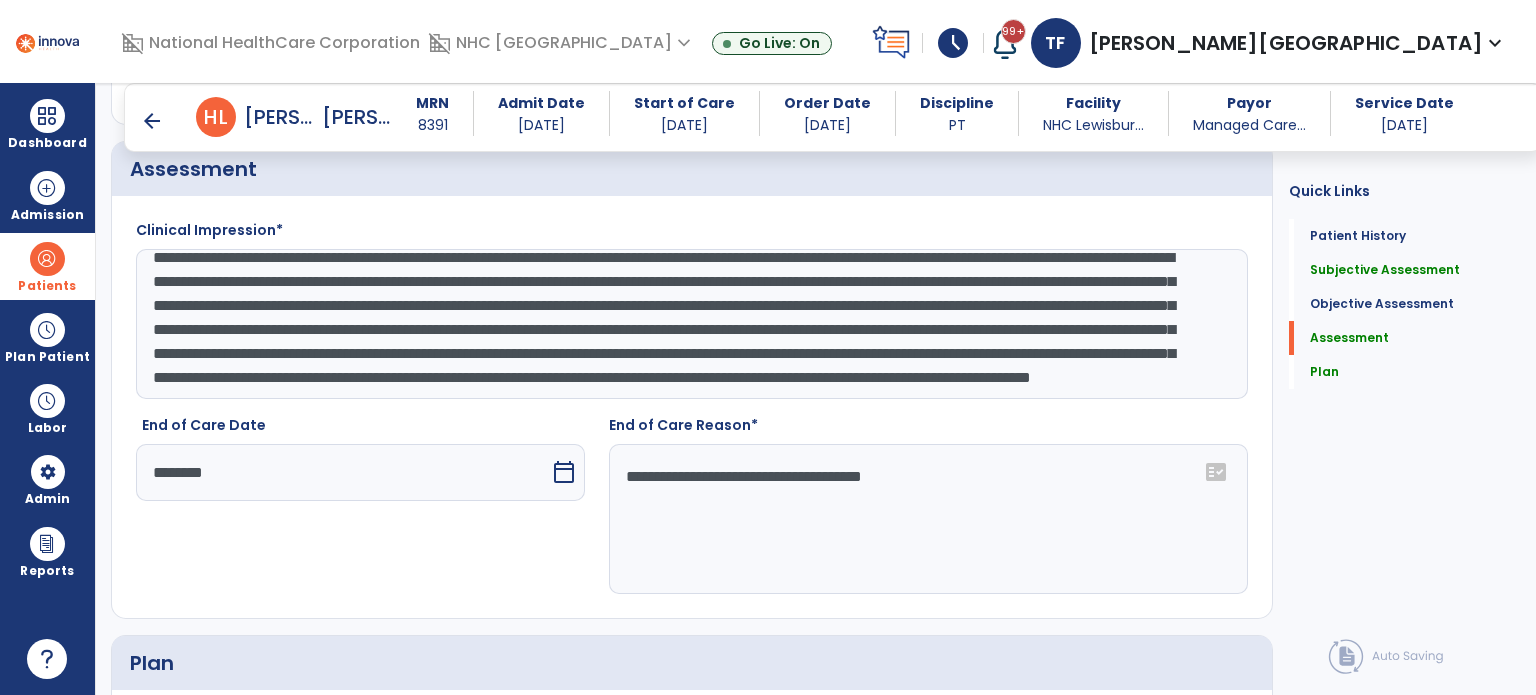 drag, startPoint x: 701, startPoint y: 321, endPoint x: 1036, endPoint y: 374, distance: 339.16663 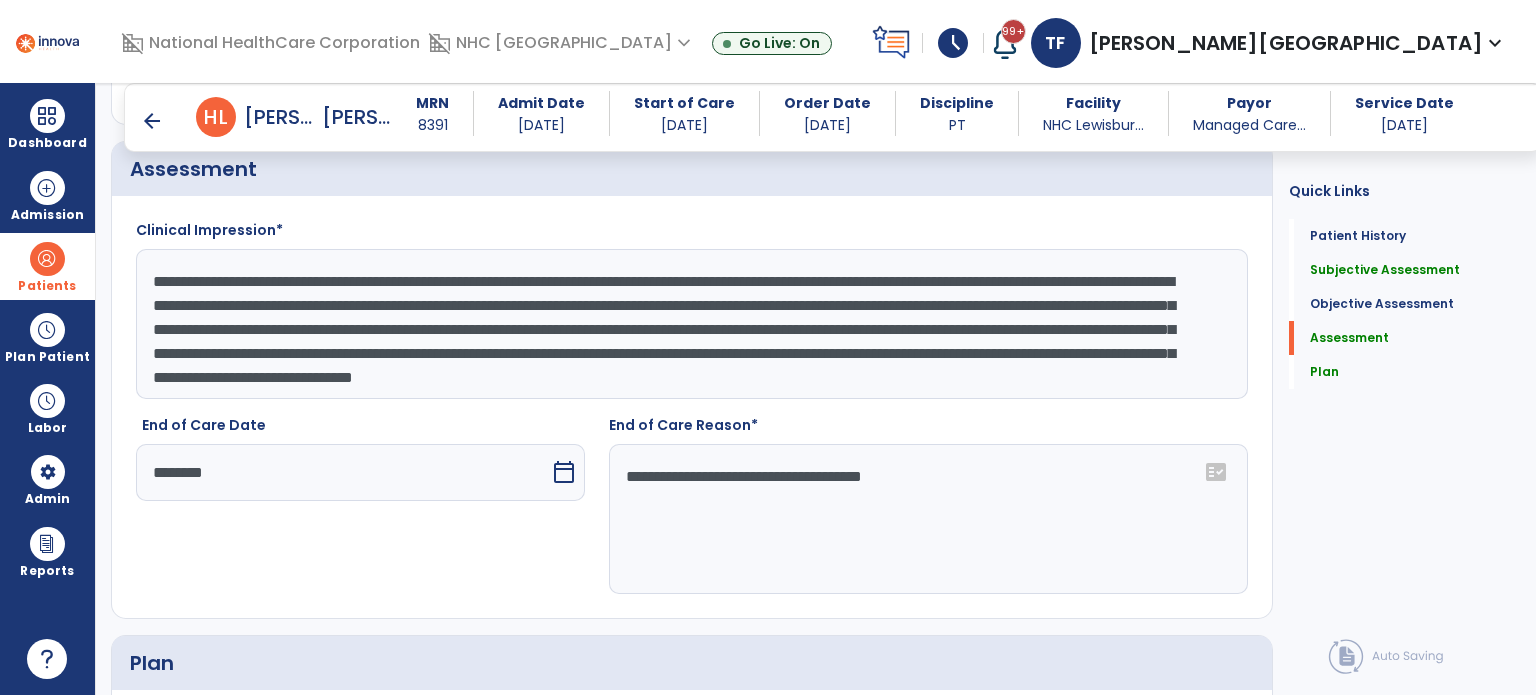 scroll, scrollTop: 24, scrollLeft: 0, axis: vertical 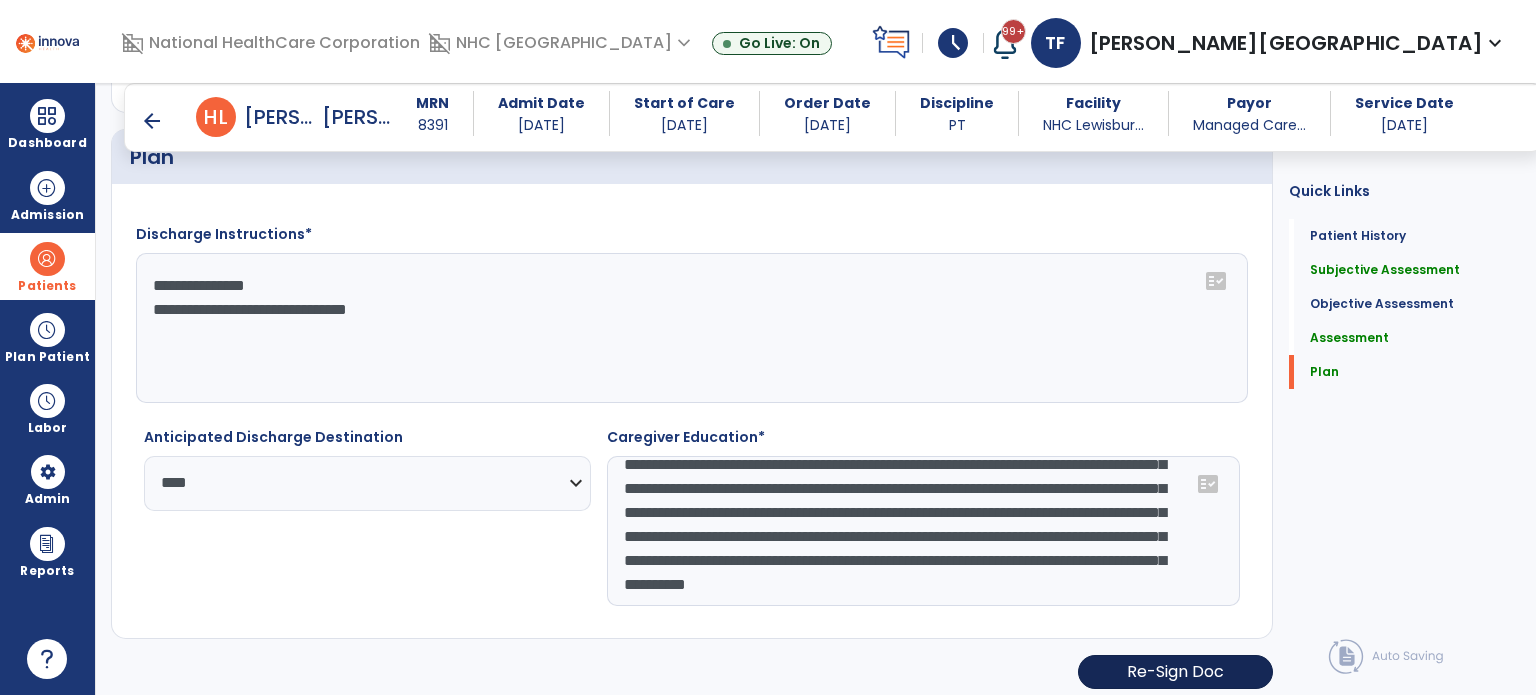 type on "**********" 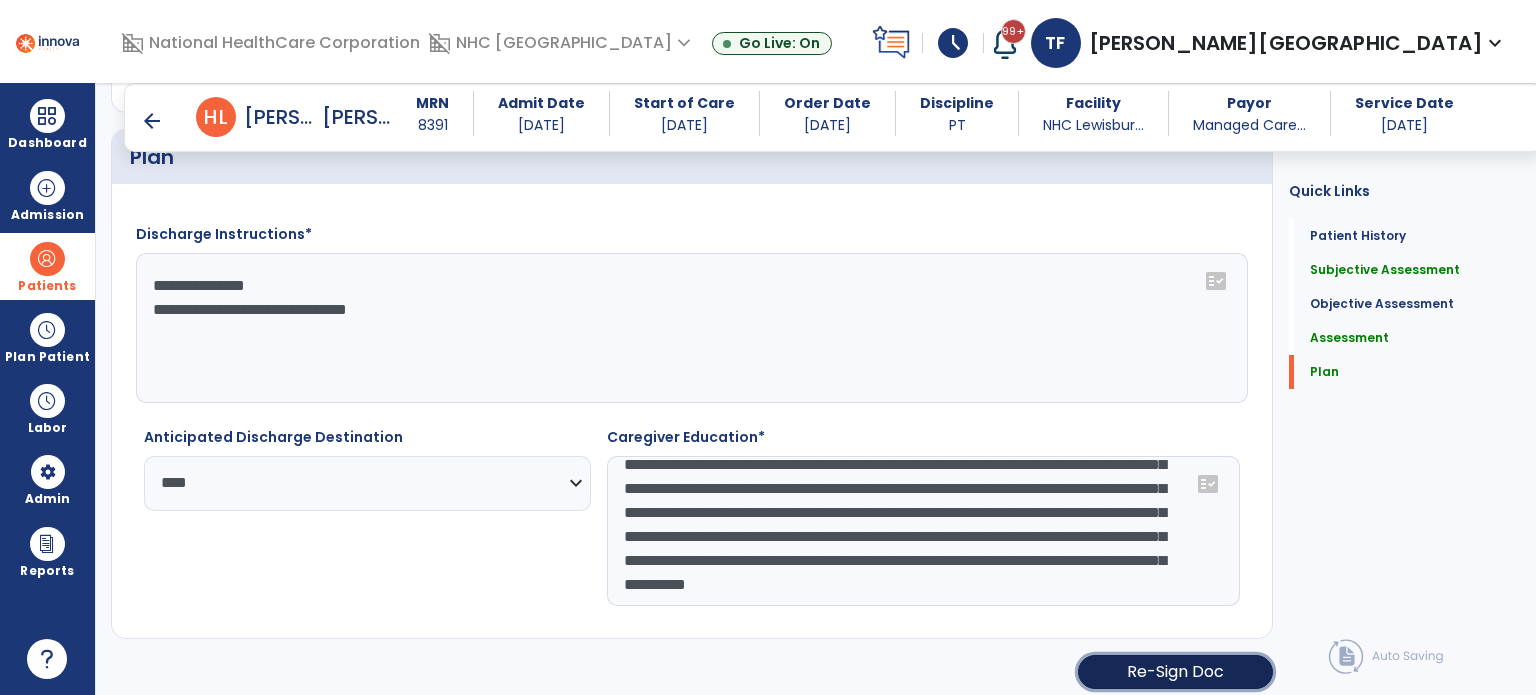 click on "Re-Sign Doc" 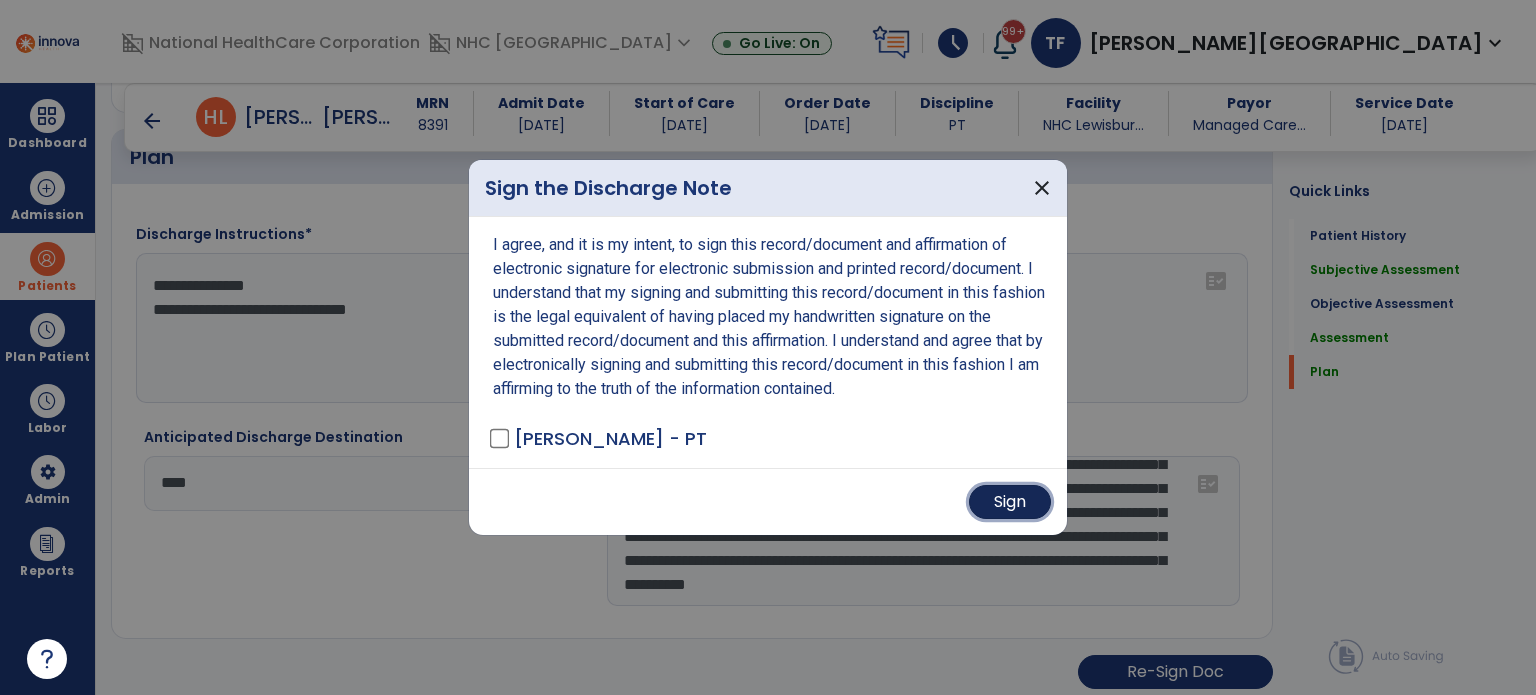 click on "Sign" at bounding box center [1010, 502] 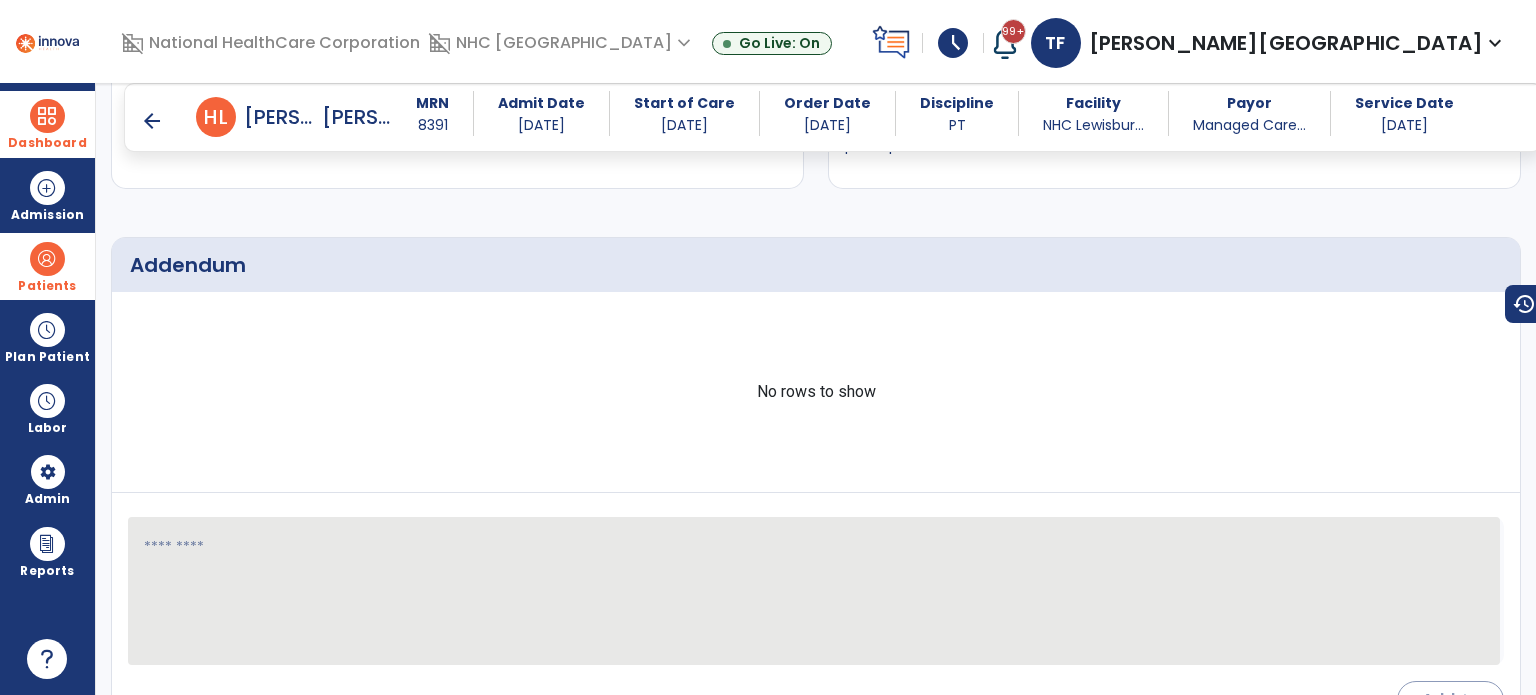 scroll, scrollTop: 3681, scrollLeft: 0, axis: vertical 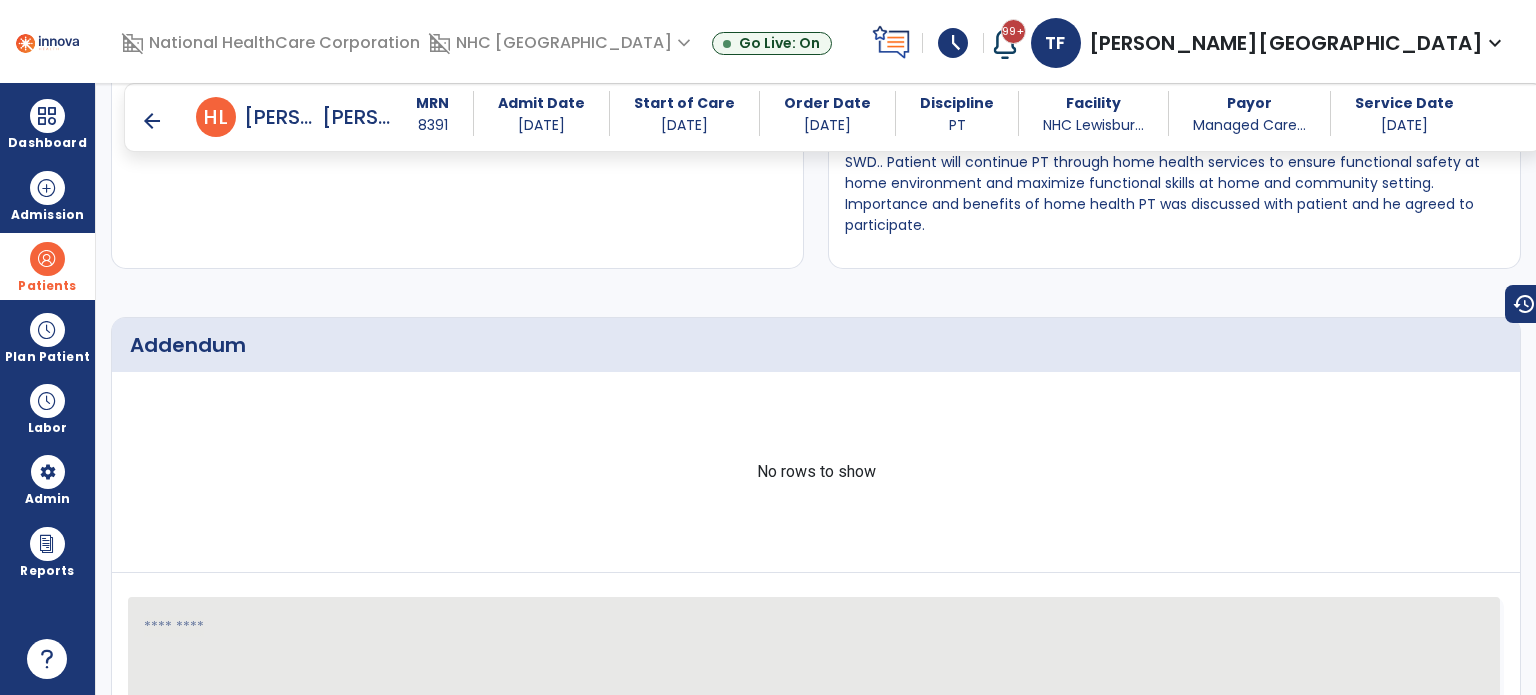 click on "schedule" at bounding box center [953, 43] 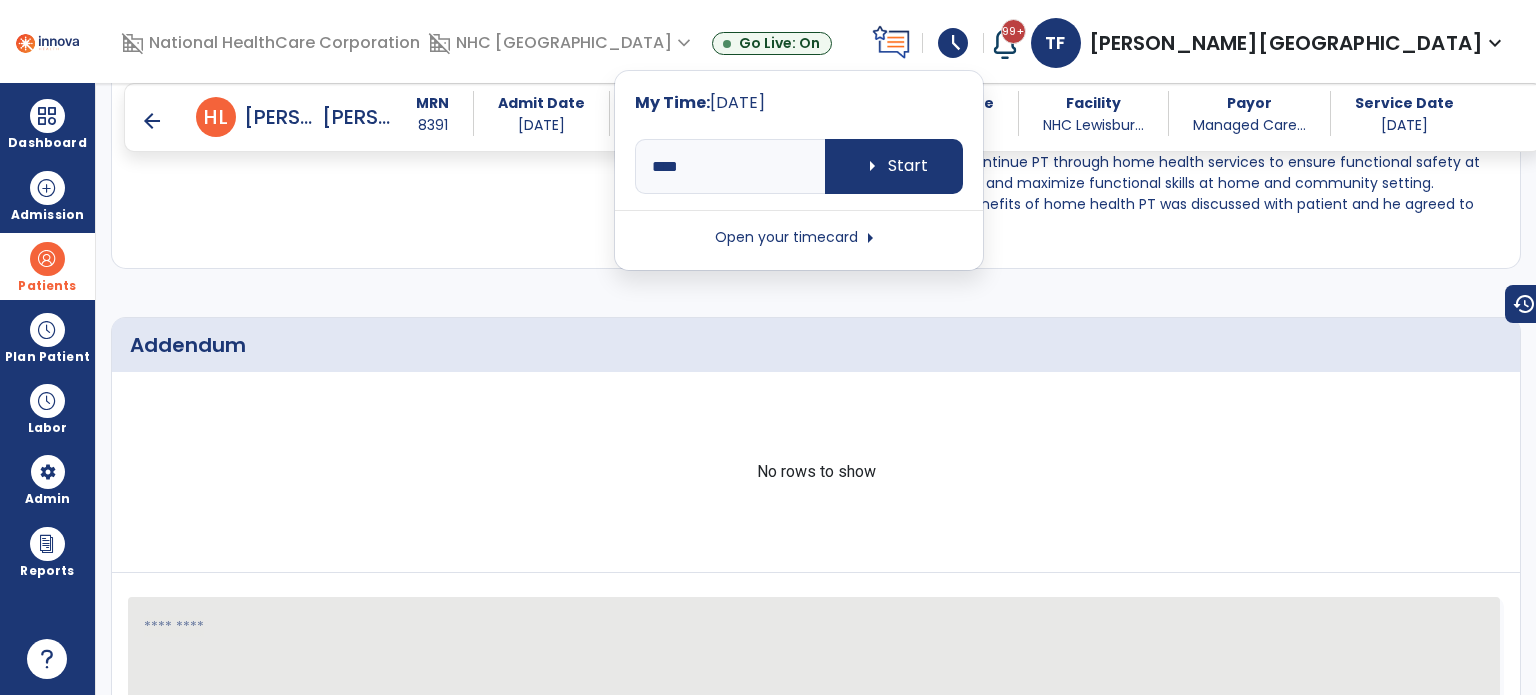 click on "Open your timecard  arrow_right" at bounding box center (799, 238) 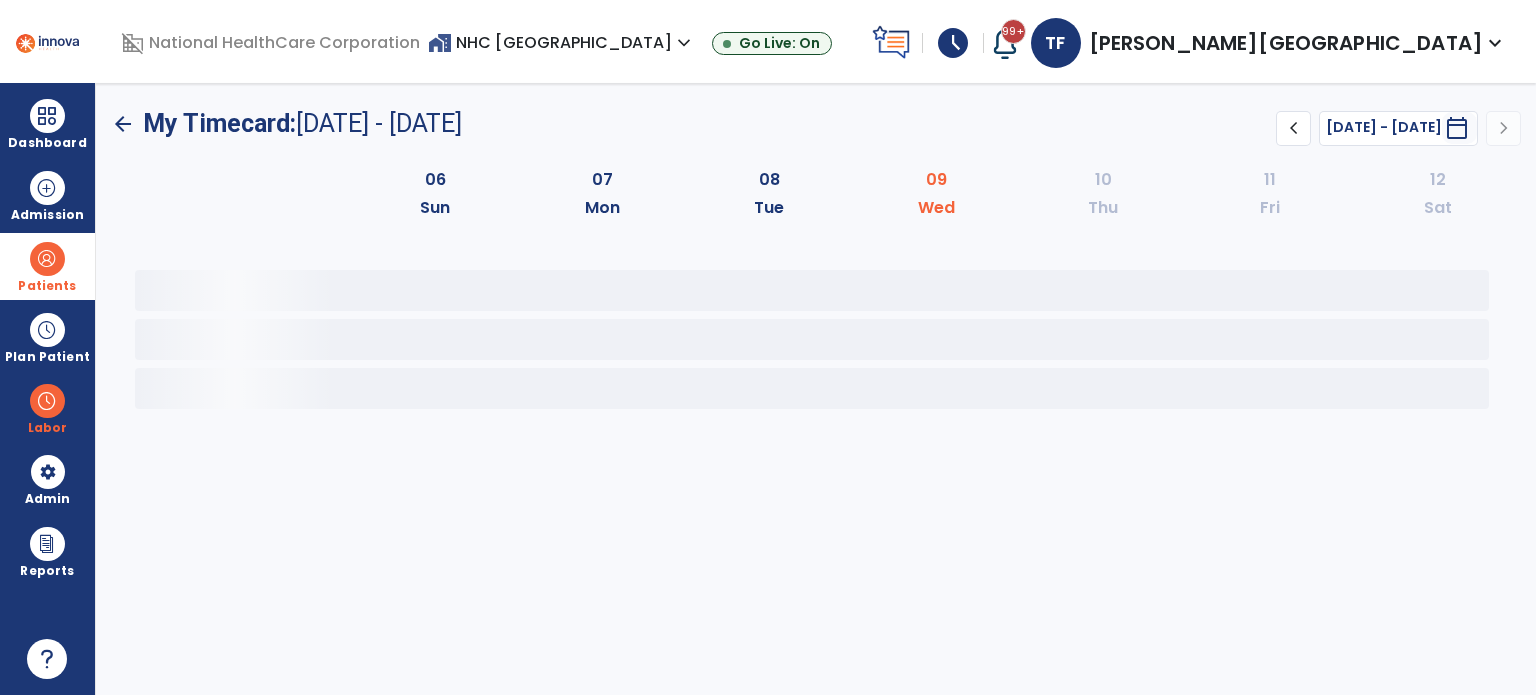 scroll, scrollTop: 0, scrollLeft: 0, axis: both 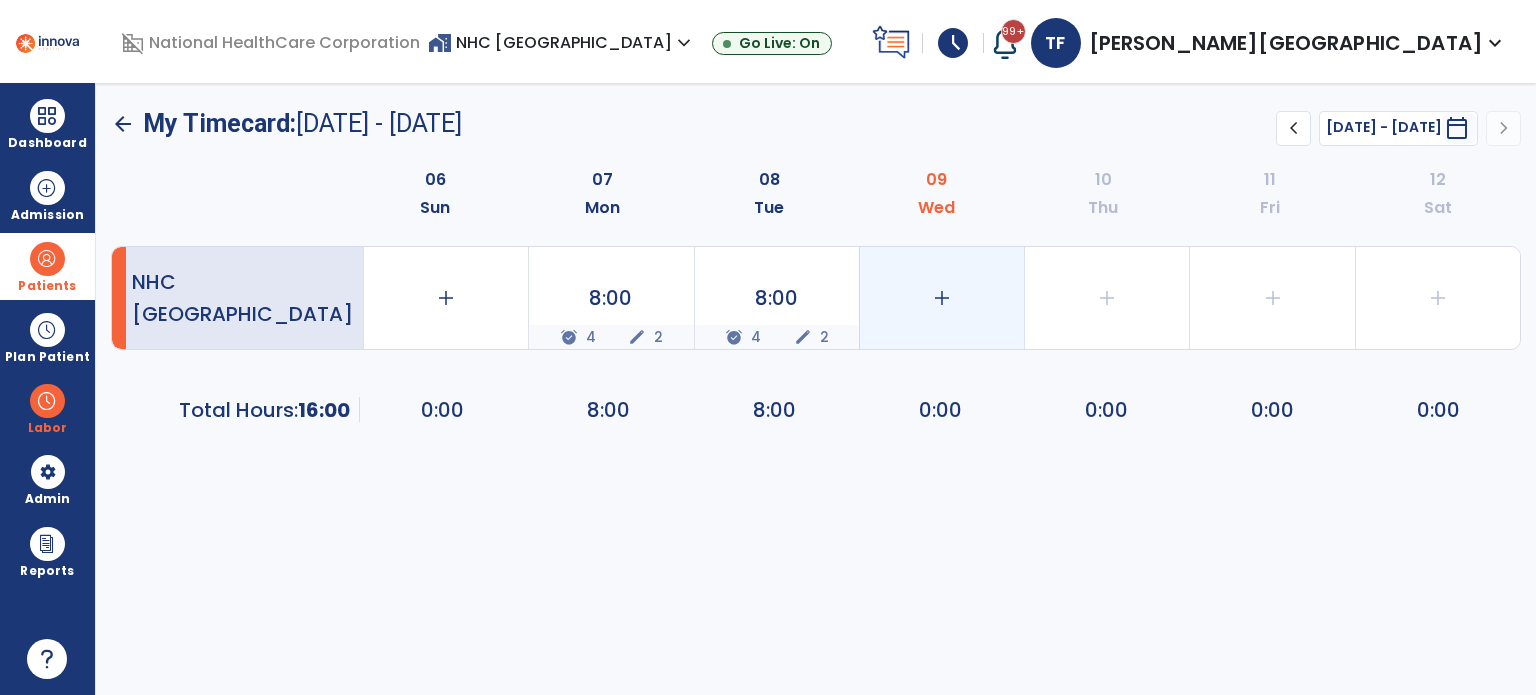 click on "add" 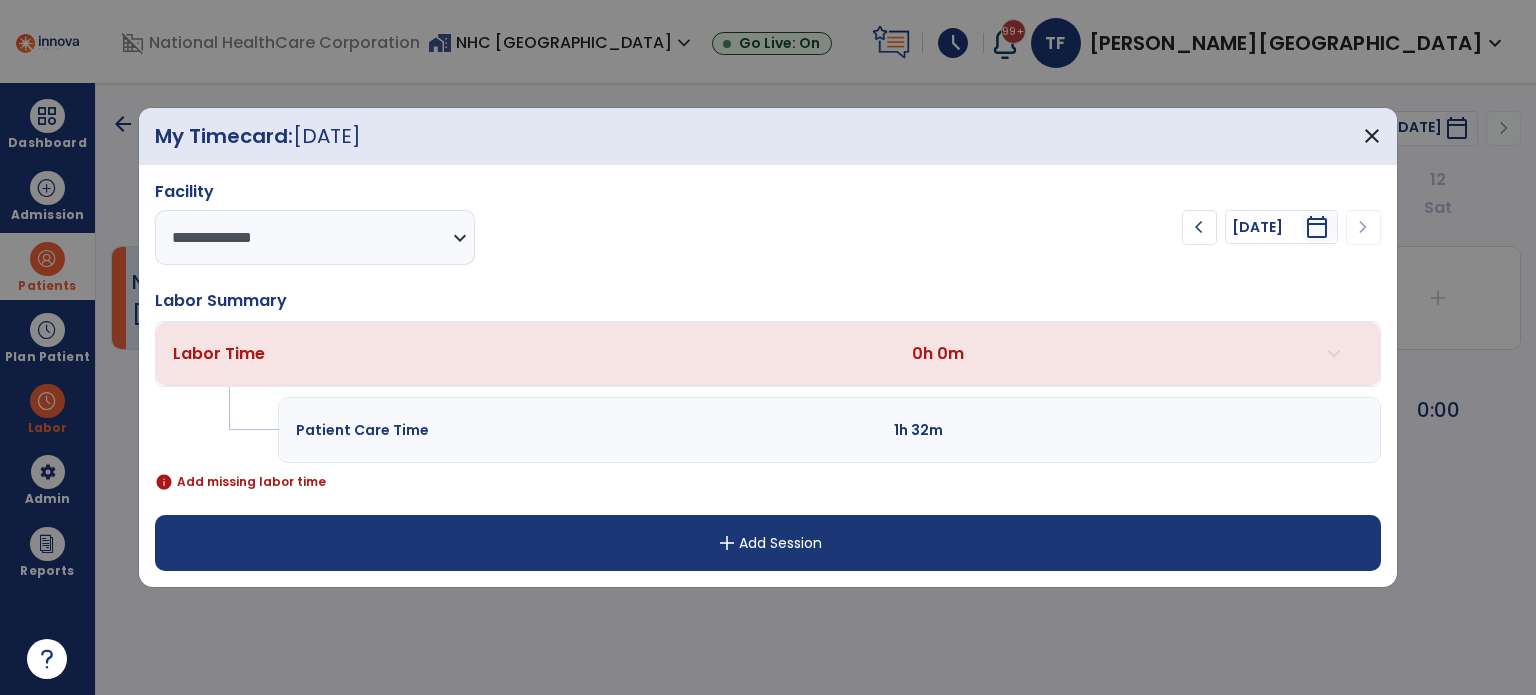click on "add" at bounding box center (727, 543) 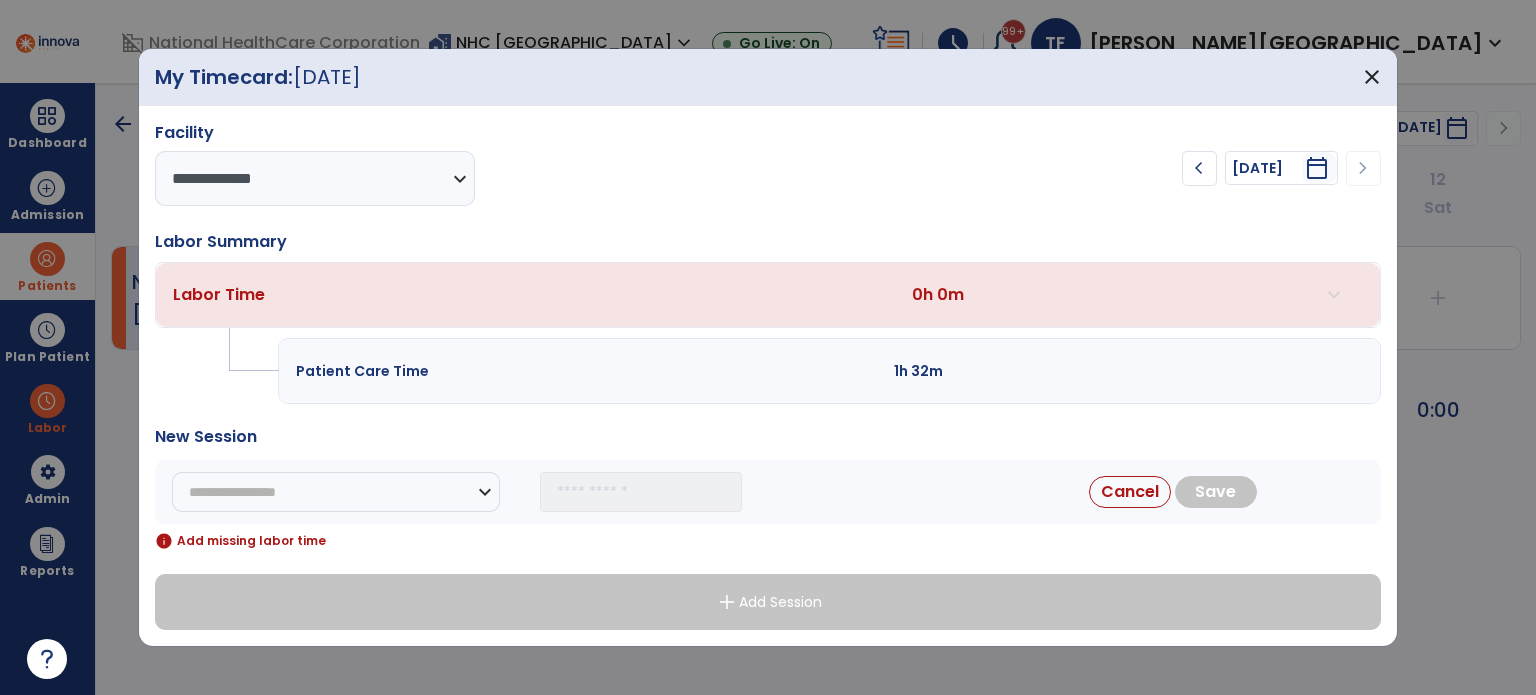 click on "Patient Care Time  1h 32m" at bounding box center [829, 371] 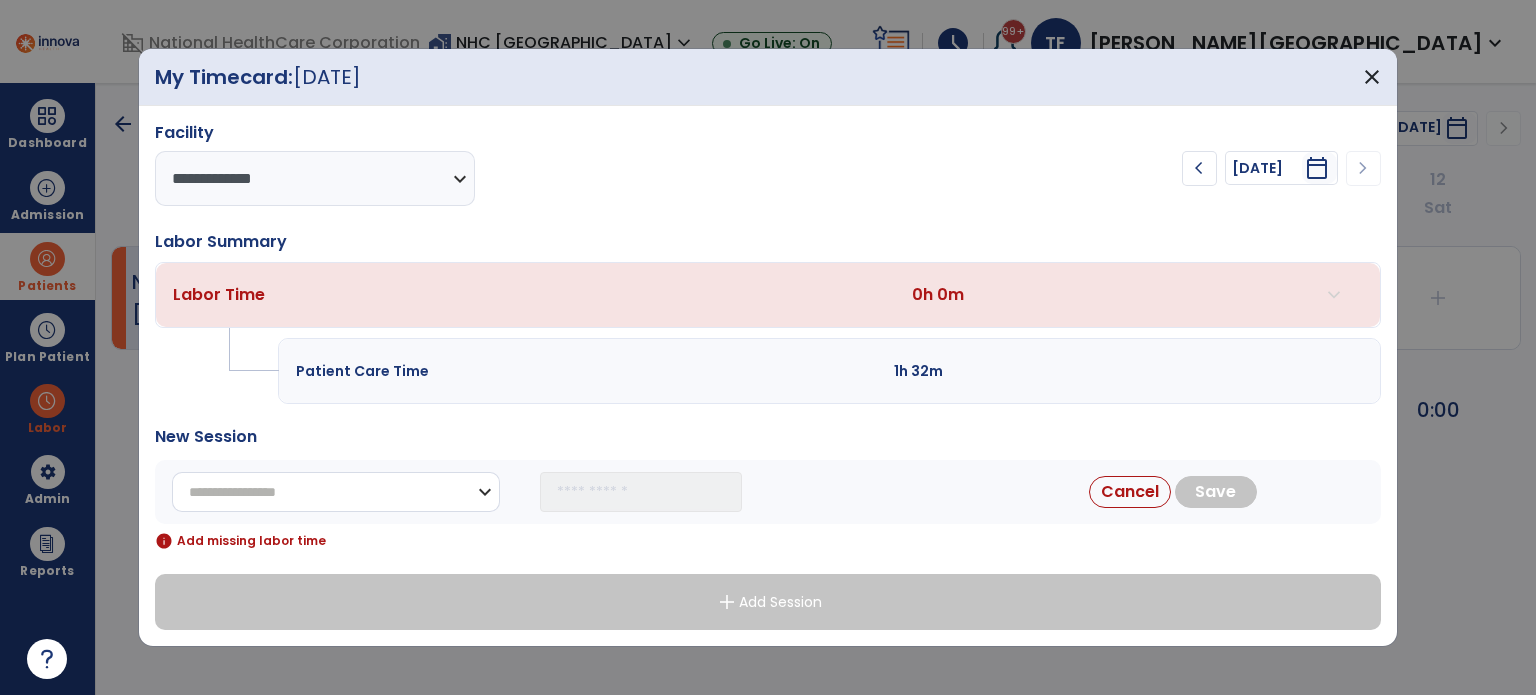 click on "**********" at bounding box center [336, 492] 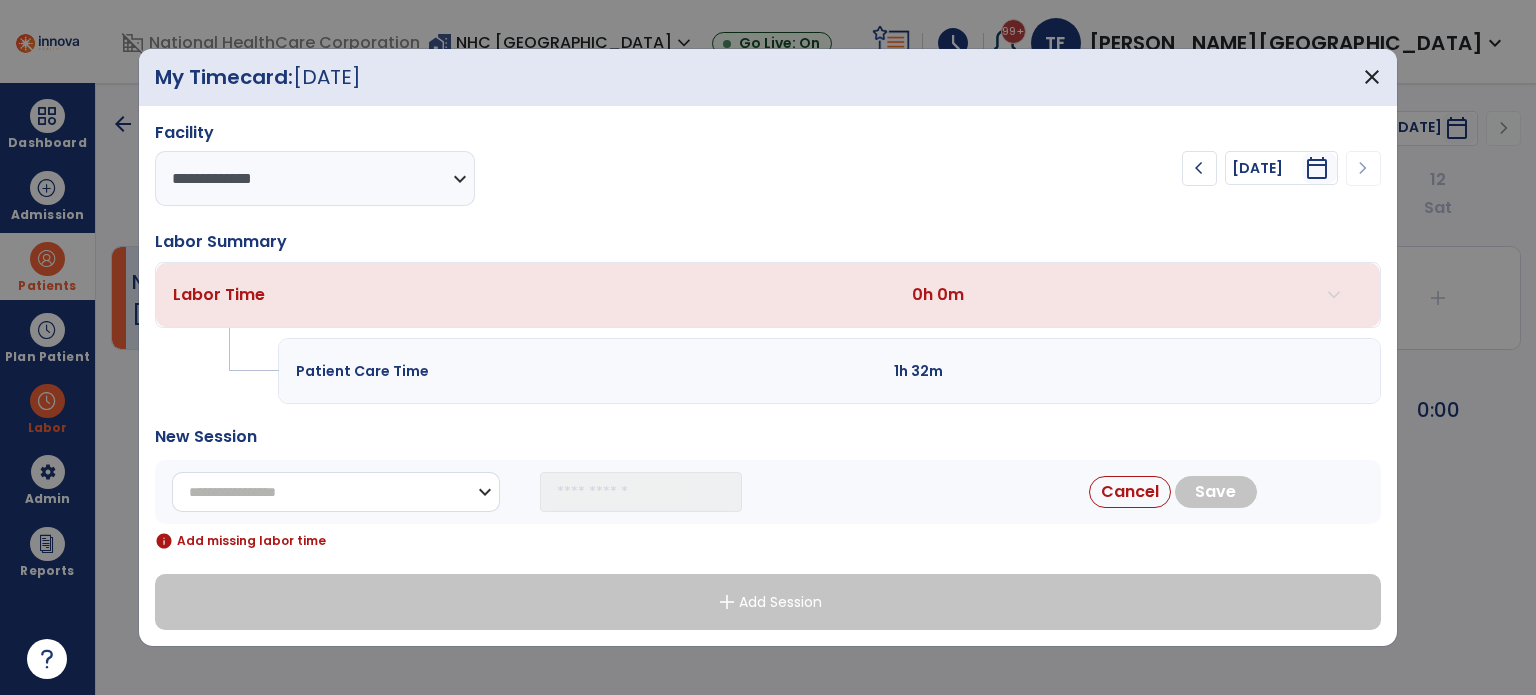 select on "**********" 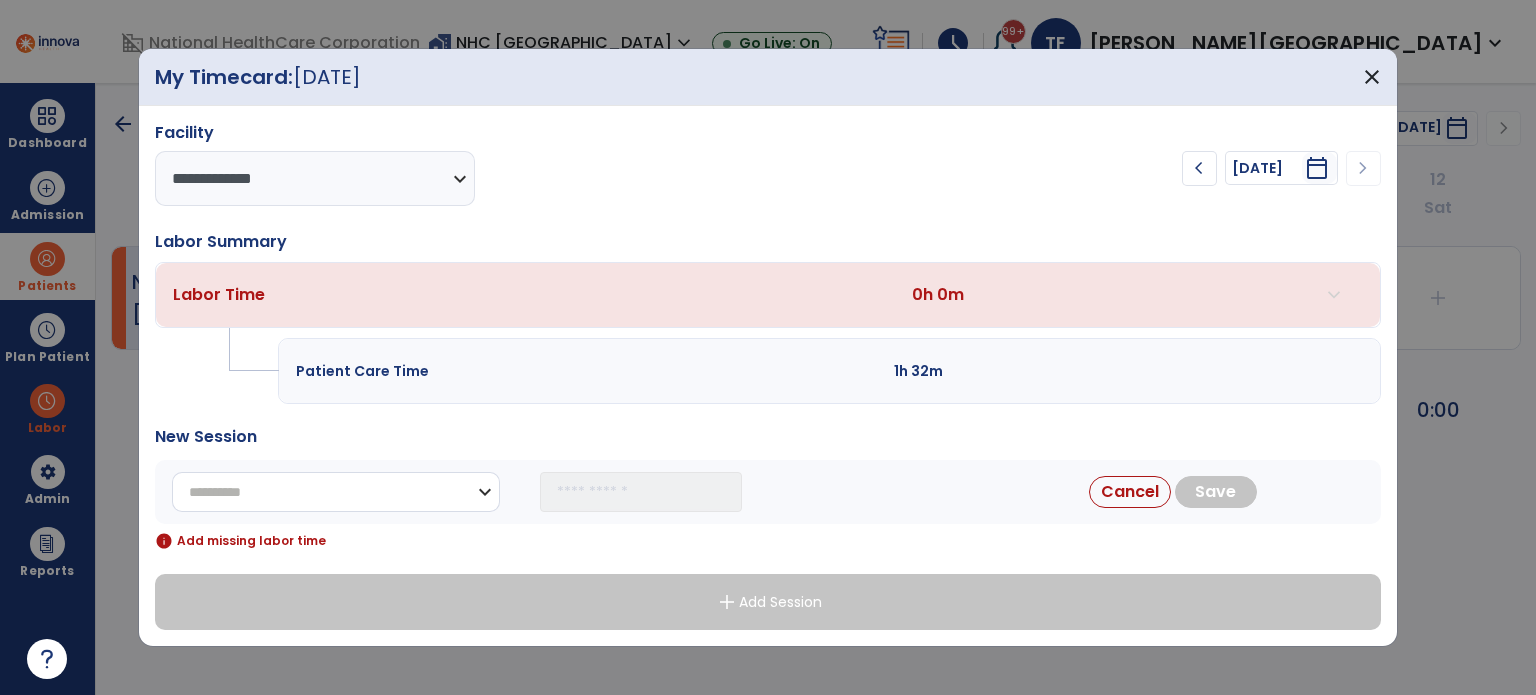 click on "**********" at bounding box center [336, 492] 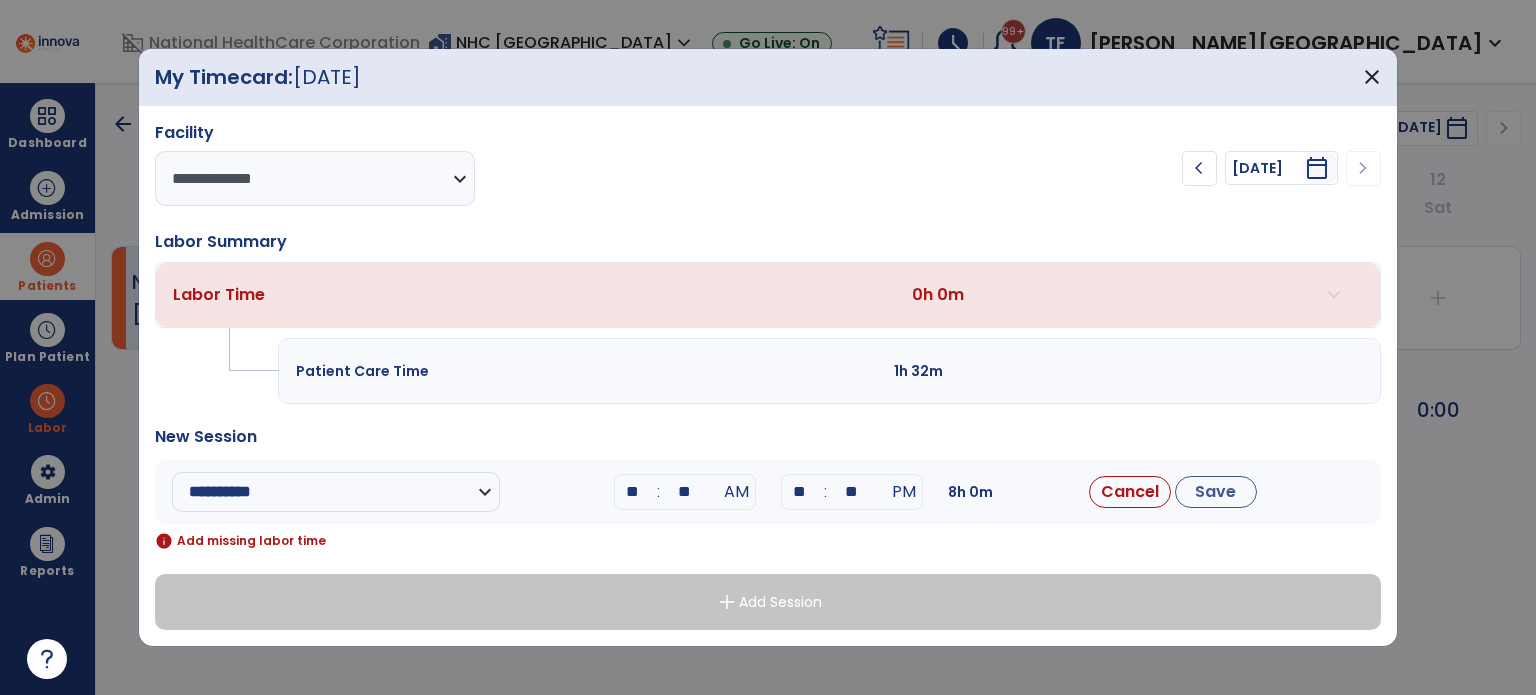 click on "**" at bounding box center [633, 492] 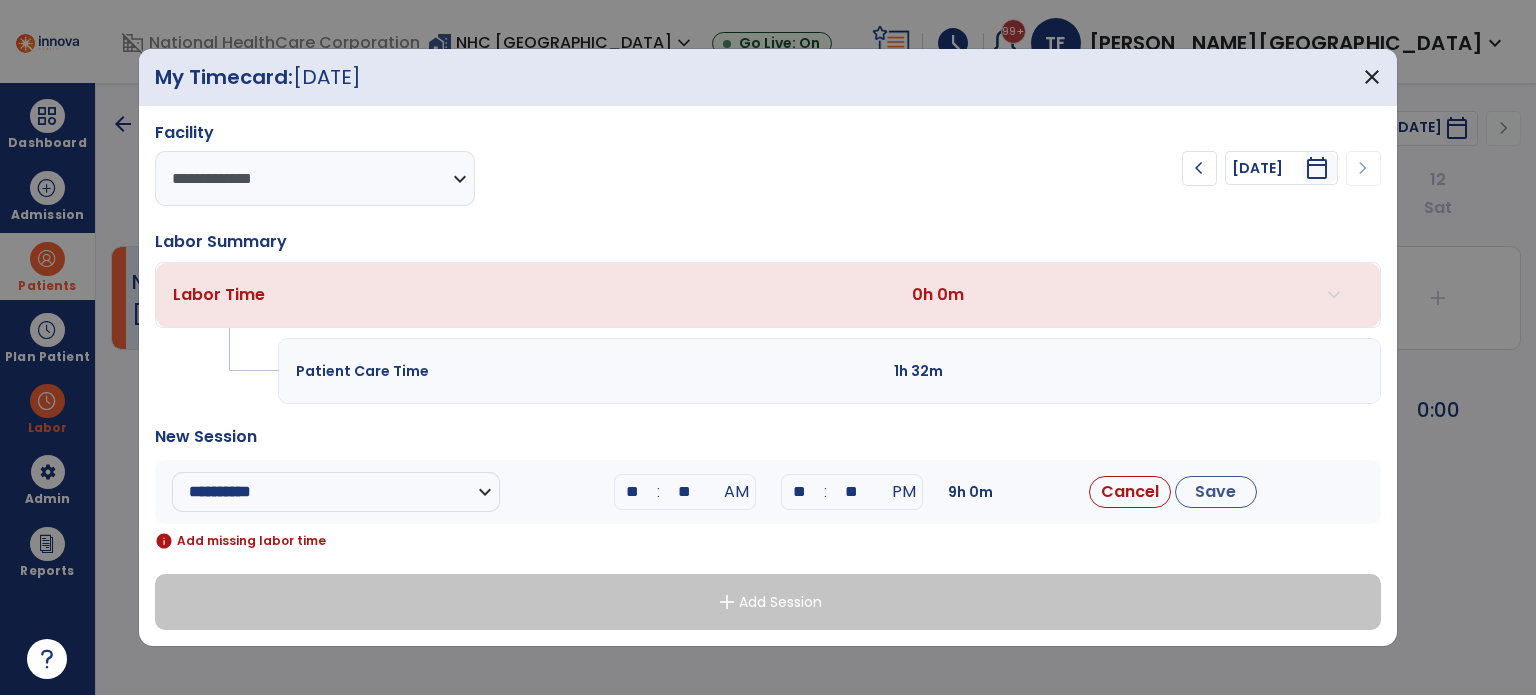 click on "** : ** PM" at bounding box center (852, 492) 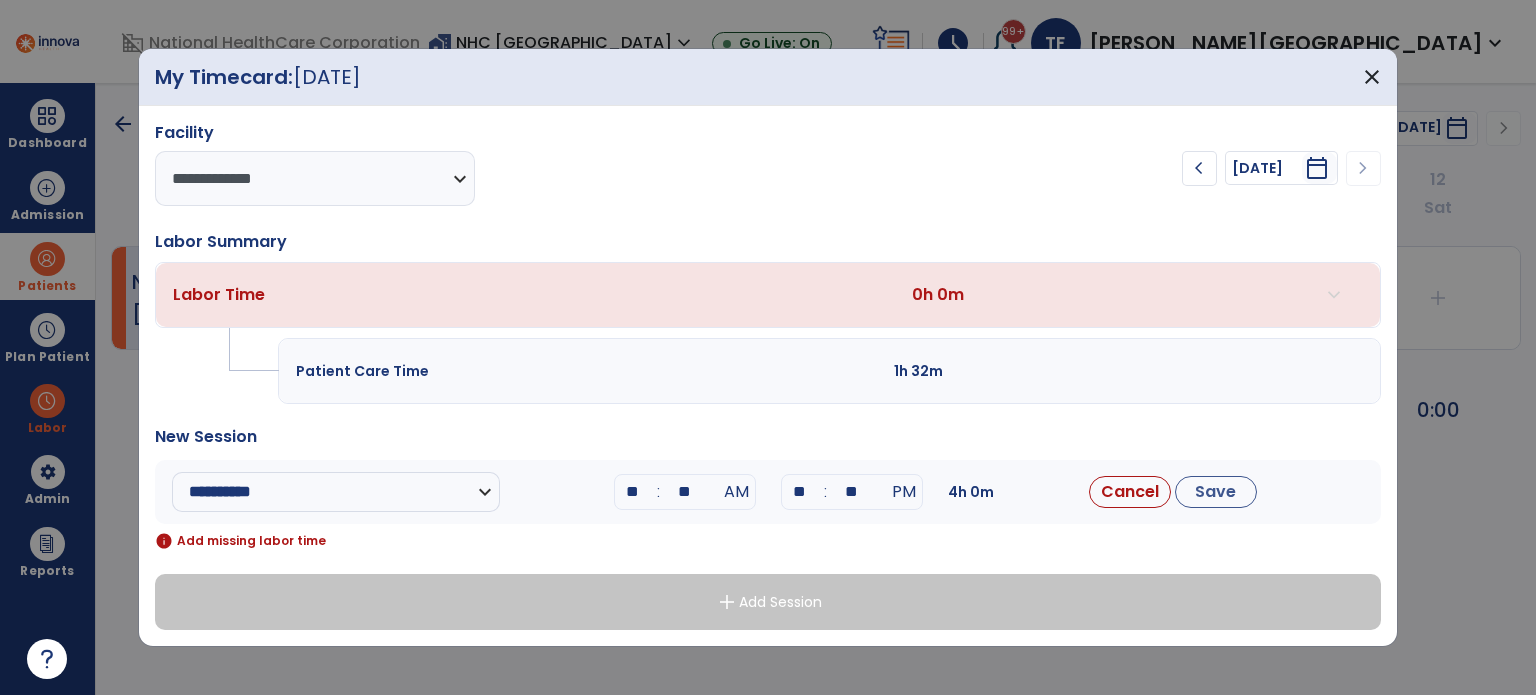 click on "**********" at bounding box center (768, 492) 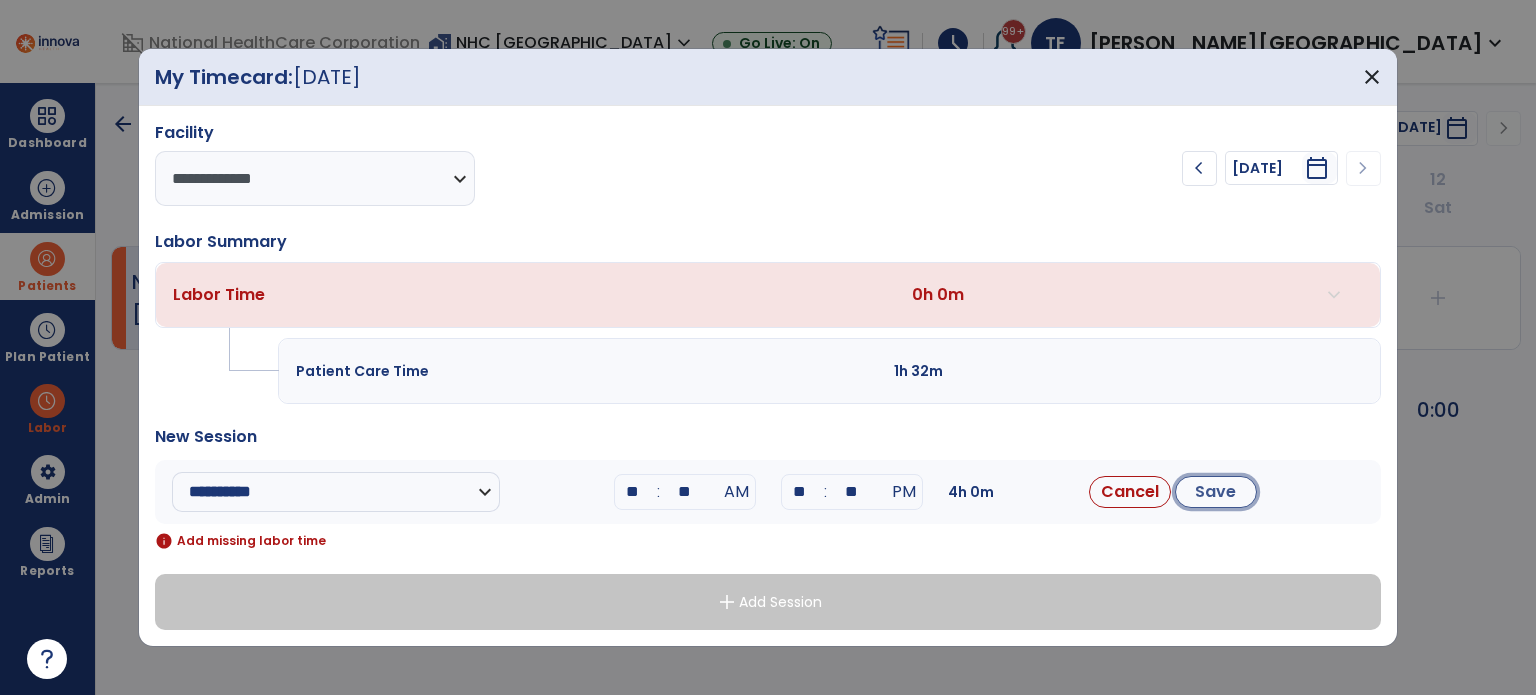 click on "Save" at bounding box center [1216, 492] 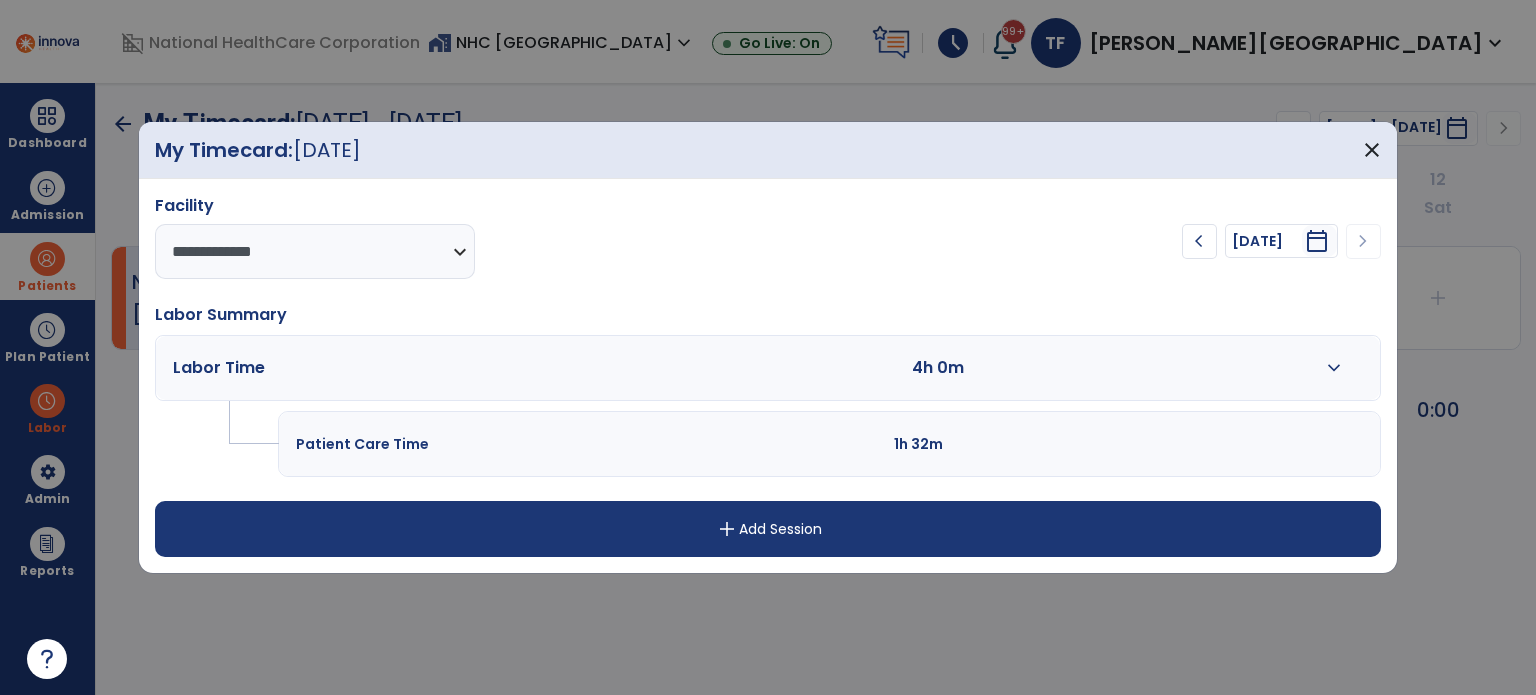 click on "add  Add Session" at bounding box center (768, 529) 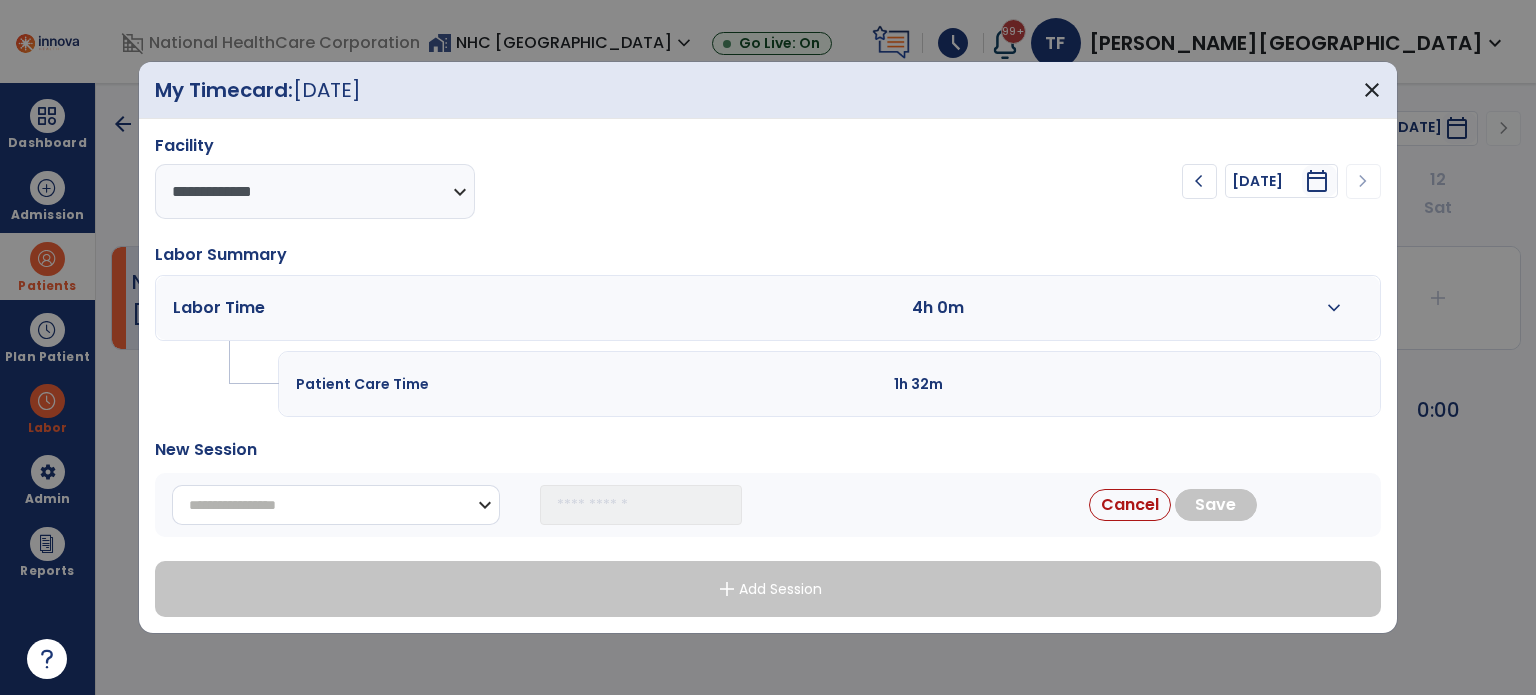 click on "**********" at bounding box center (336, 505) 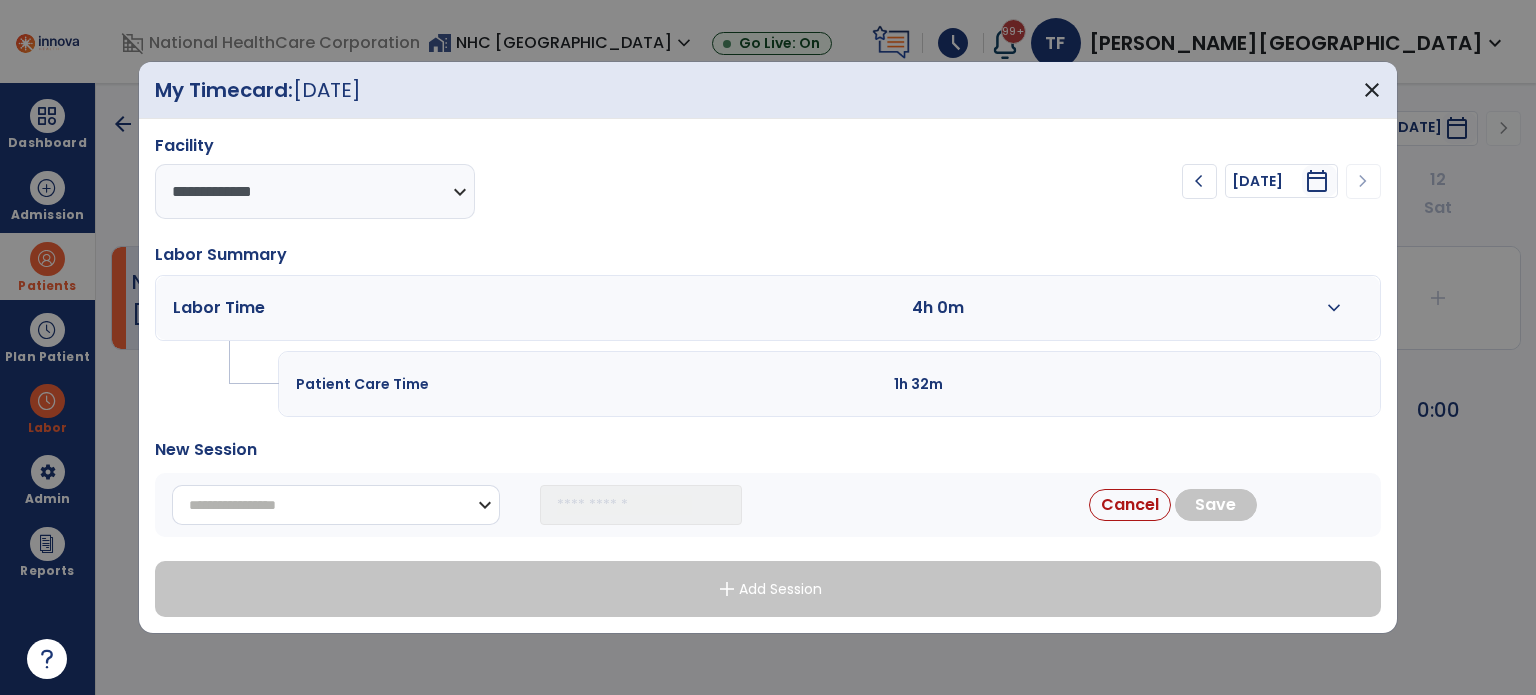 select on "**********" 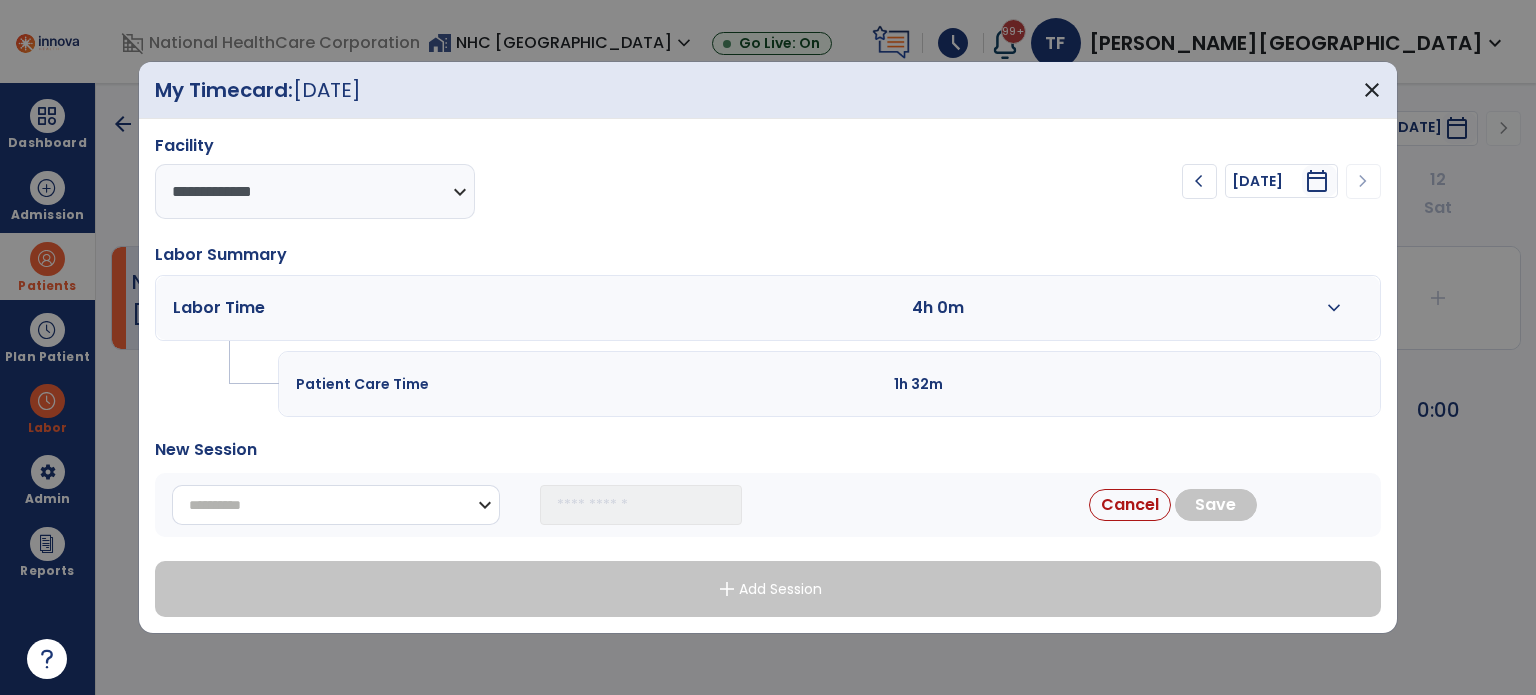click on "**********" at bounding box center [336, 505] 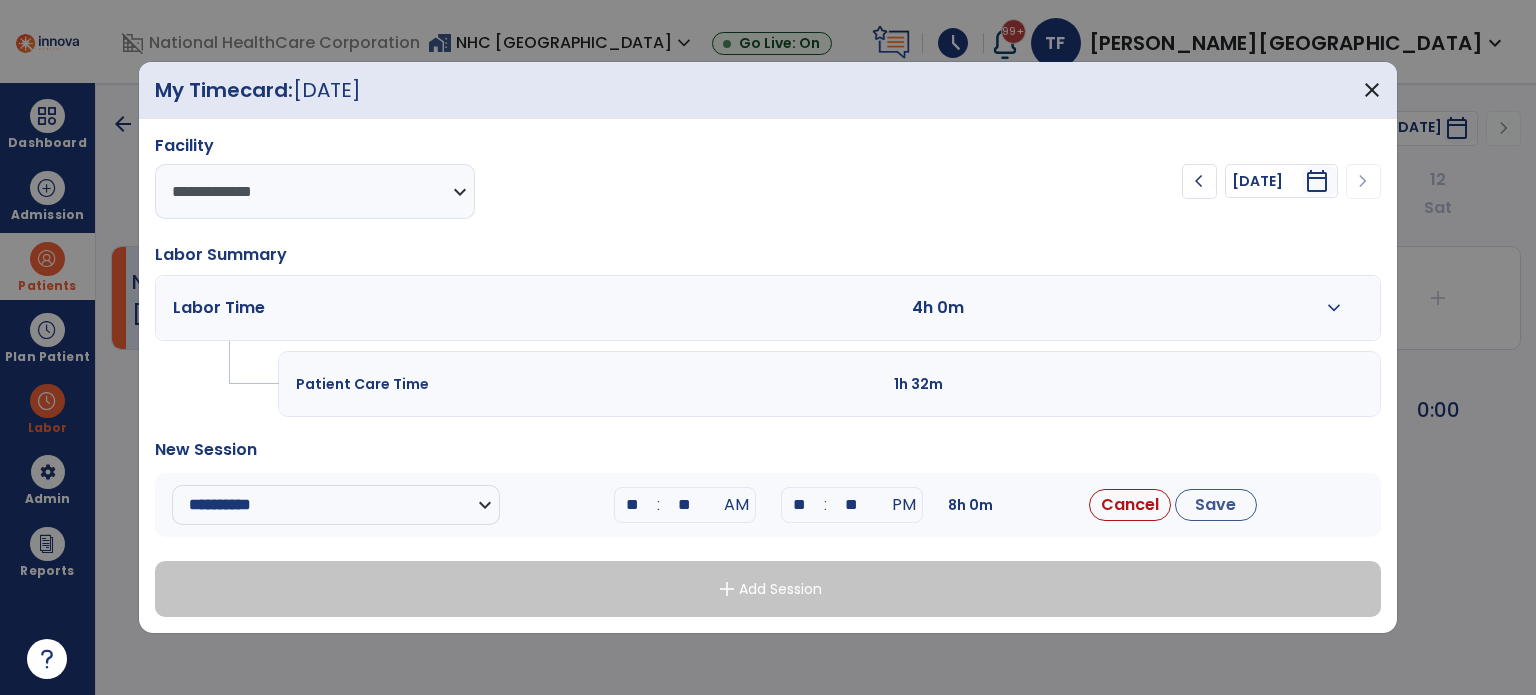click on "**" at bounding box center [633, 505] 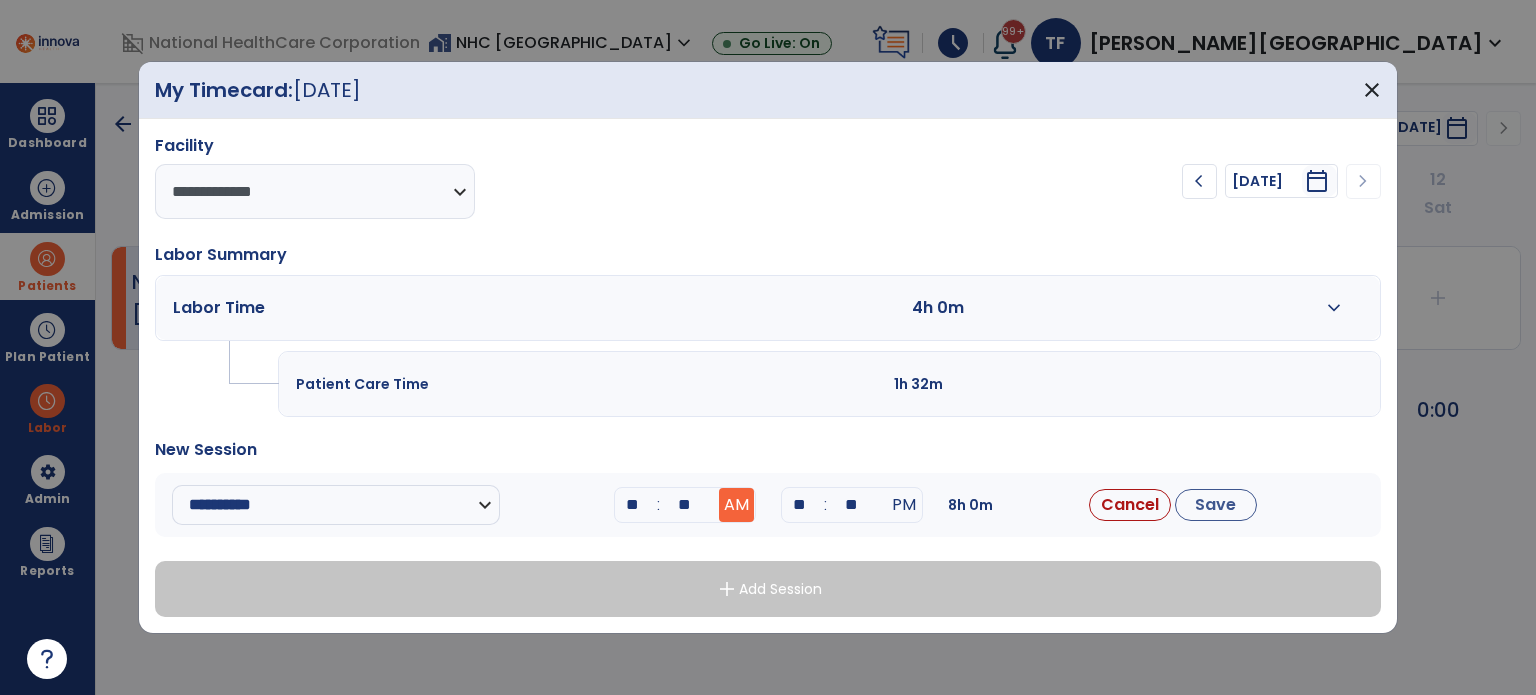 type on "**" 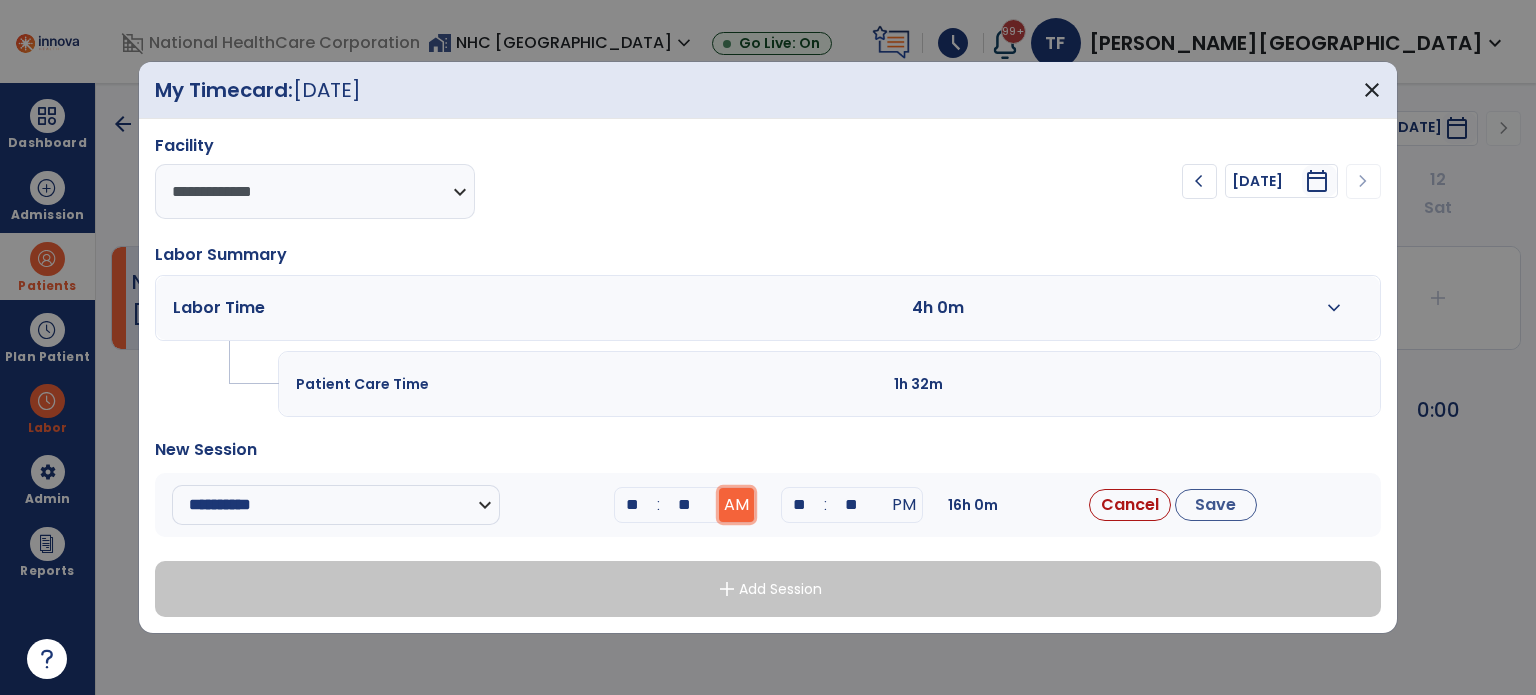 click on "AM" at bounding box center (736, 505) 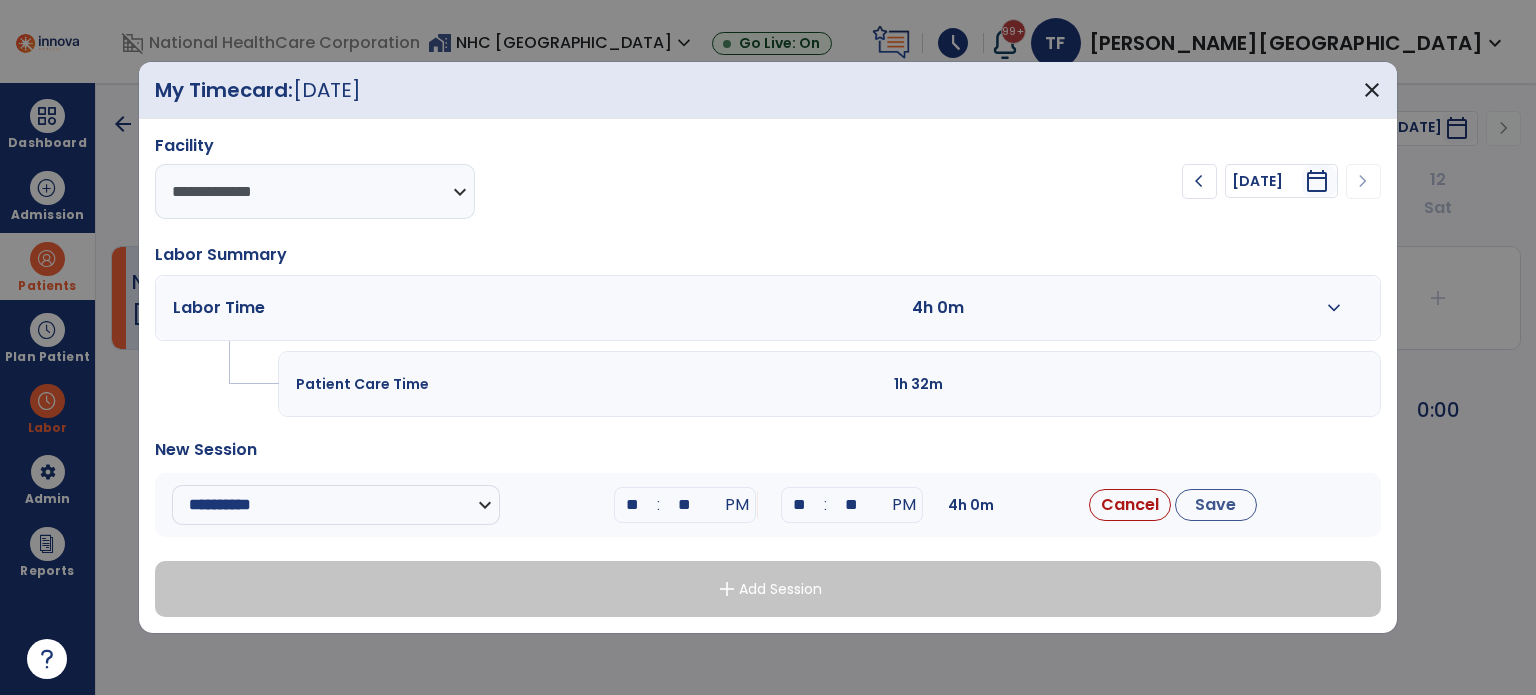 click on "**********" at bounding box center [768, 376] 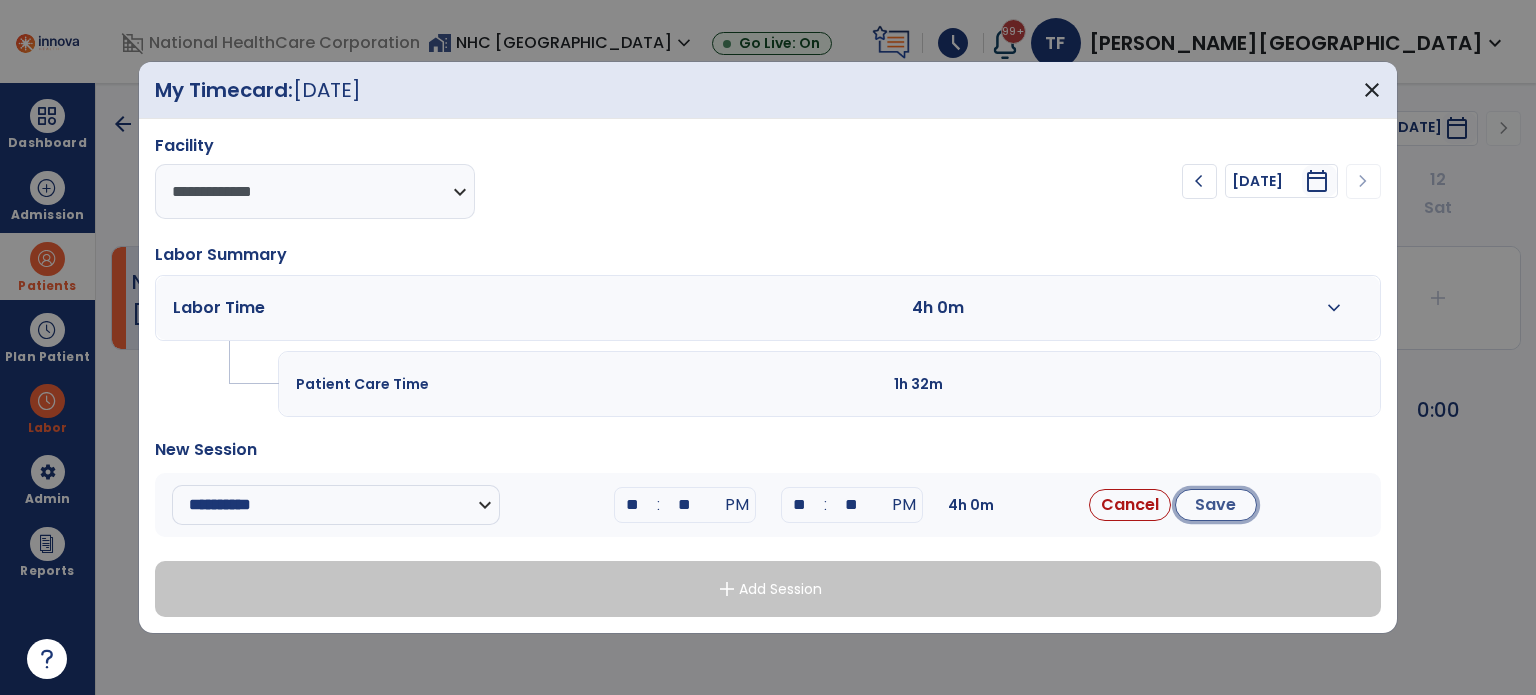 click on "Save" at bounding box center (1216, 505) 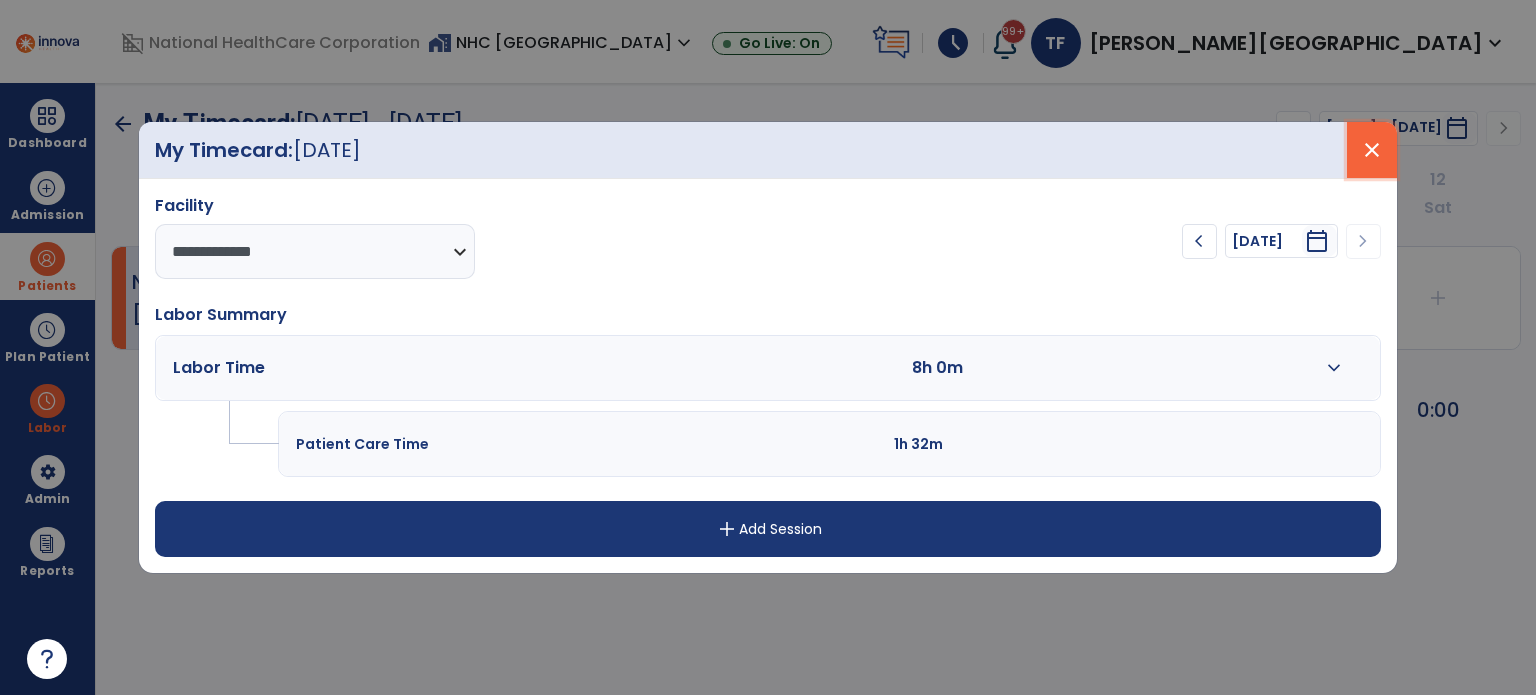 click on "close" at bounding box center [1372, 150] 